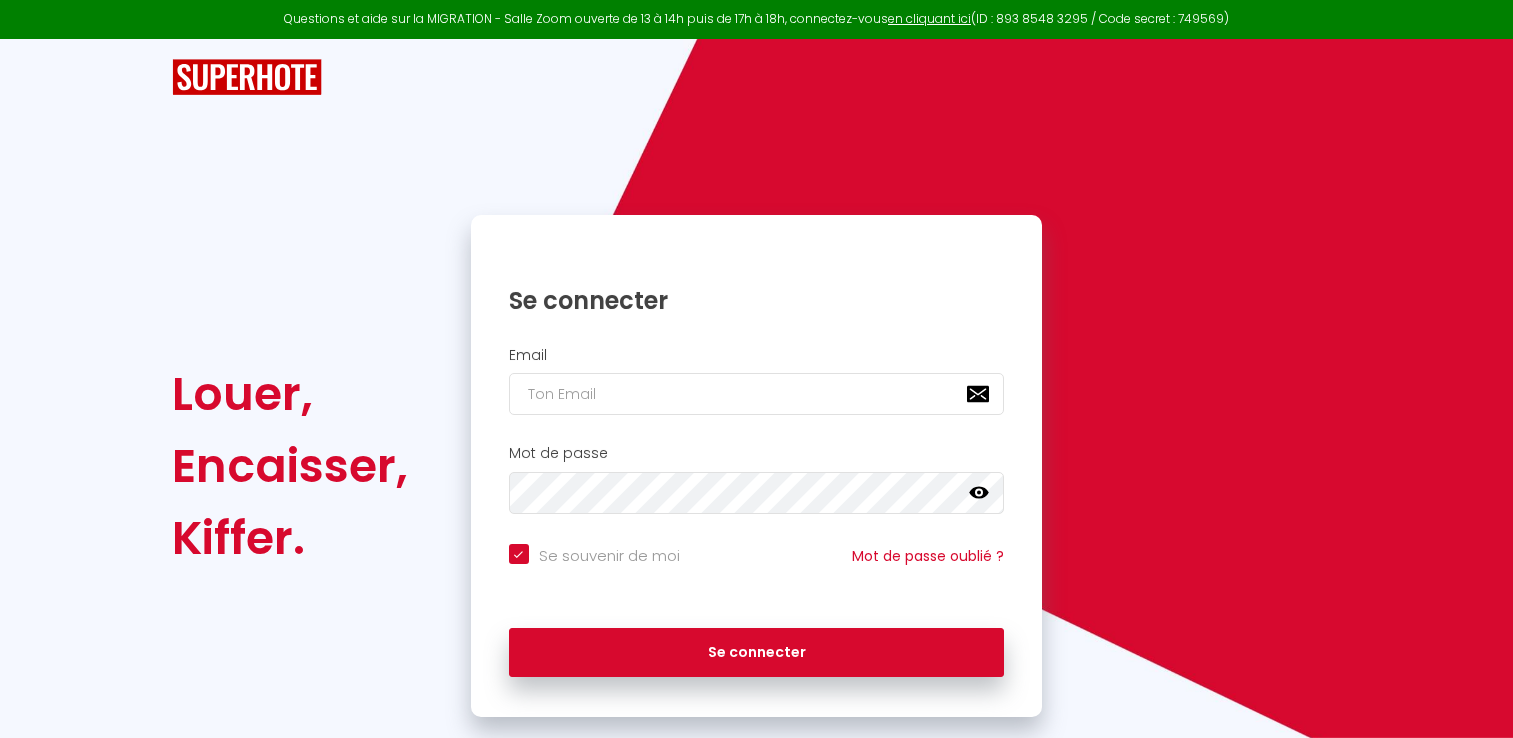 type on "[EMAIL]" 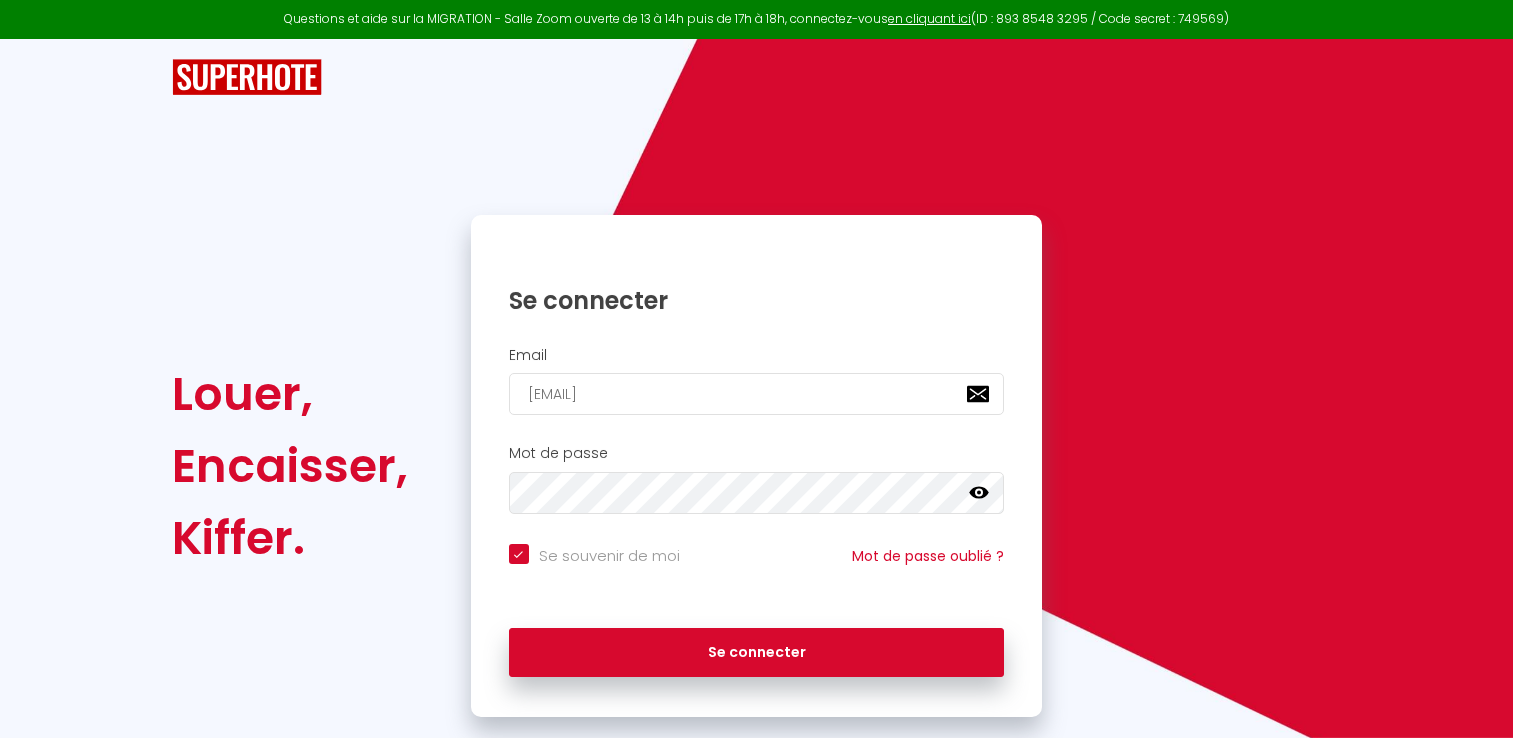 scroll, scrollTop: 0, scrollLeft: 0, axis: both 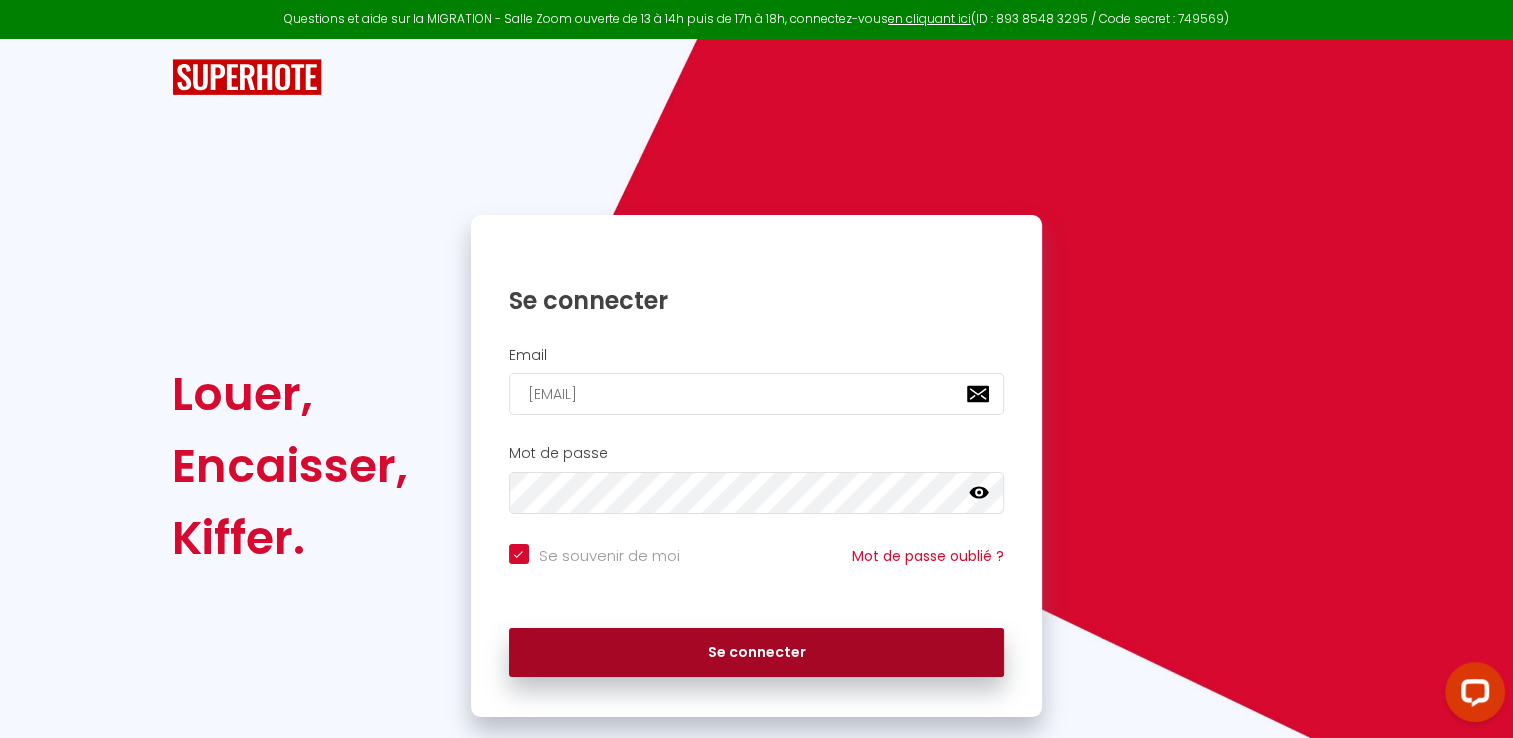 click on "Se connecter" at bounding box center (757, 653) 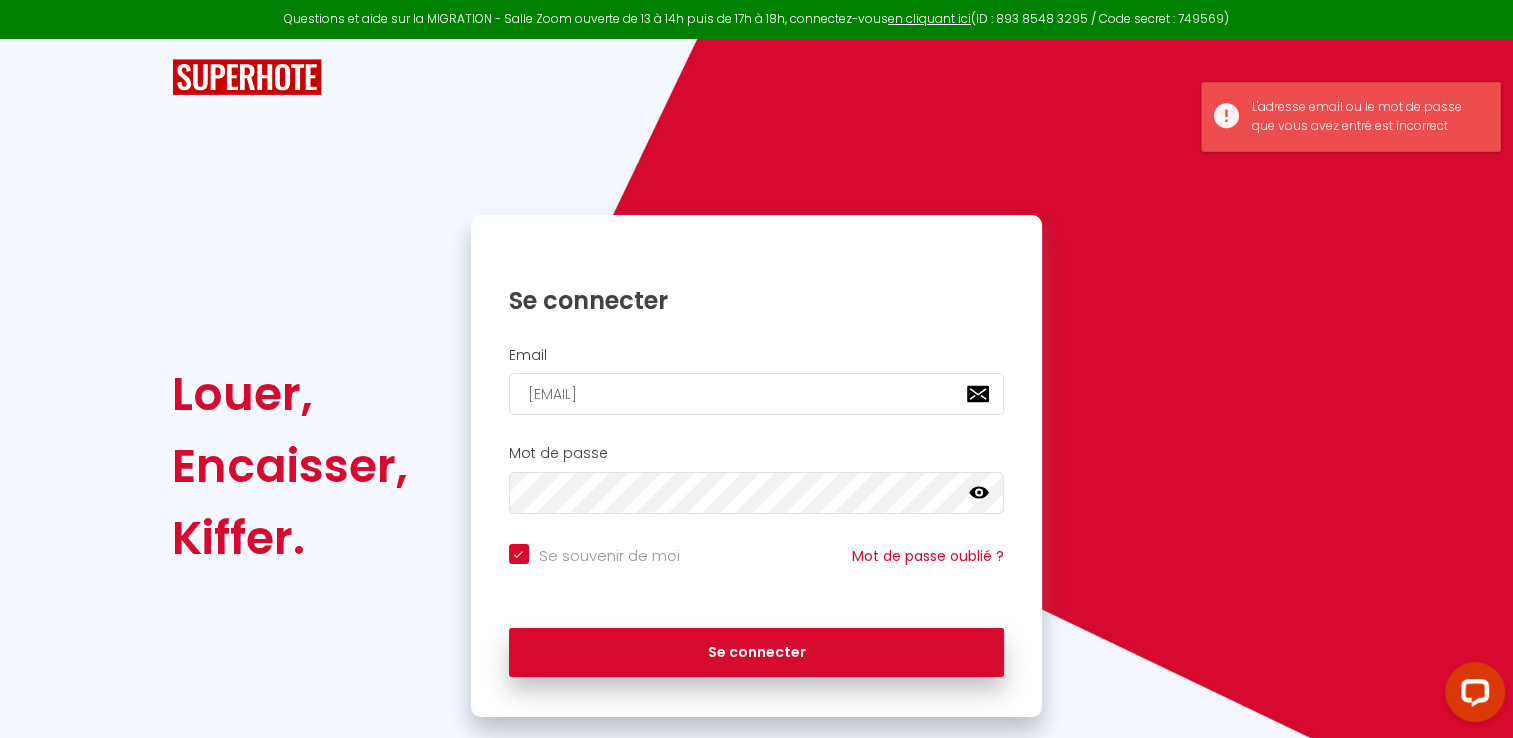 click 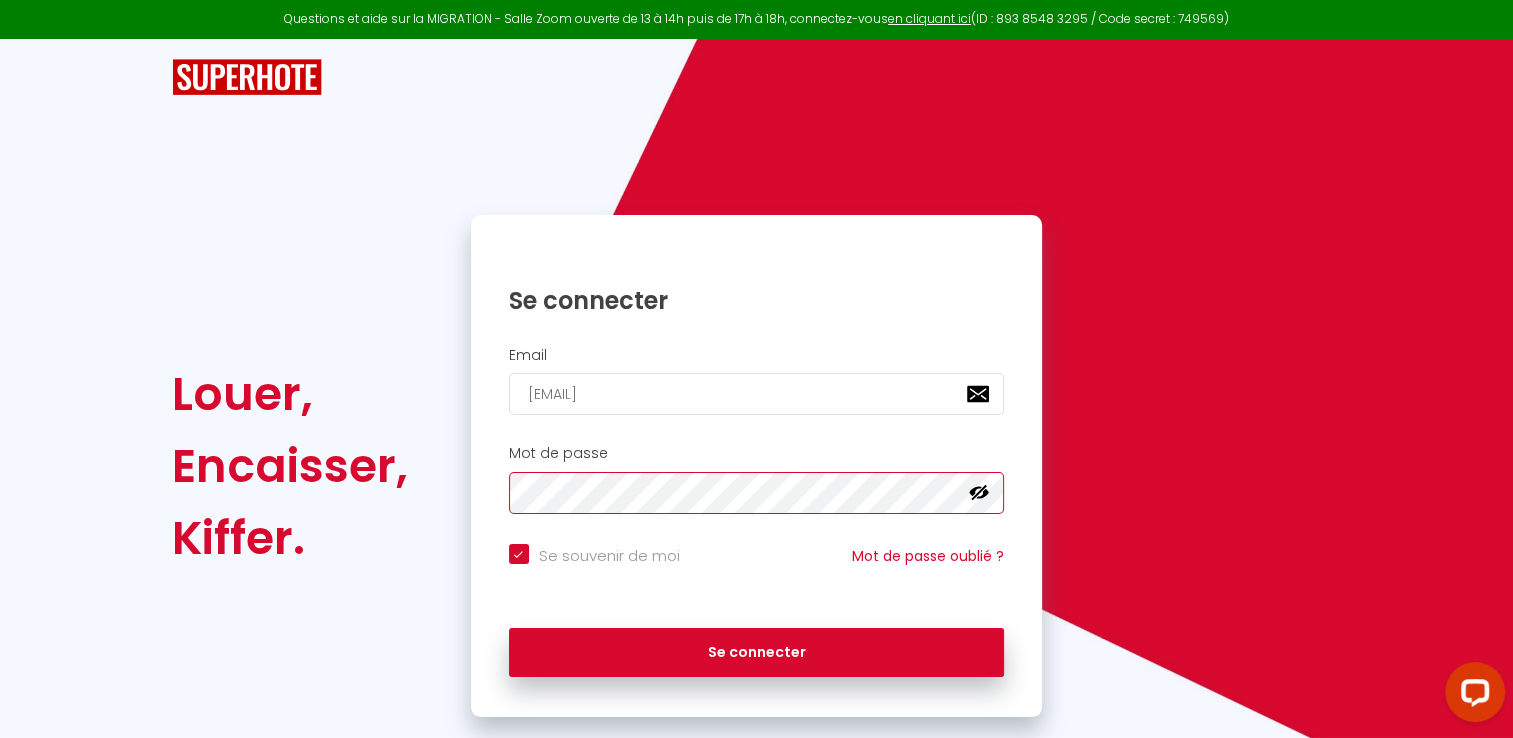 click on "Se connecter" at bounding box center [757, 653] 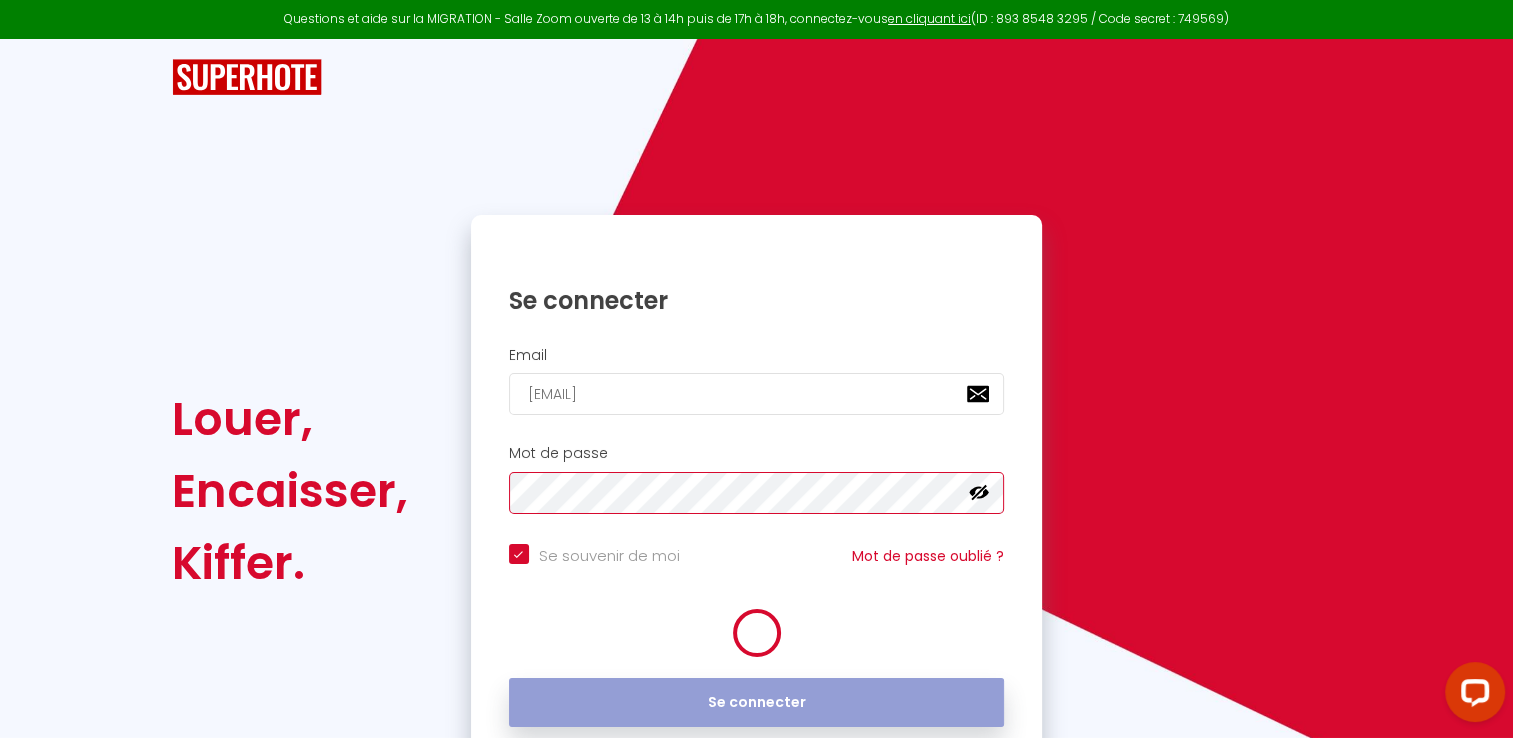 checkbox on "true" 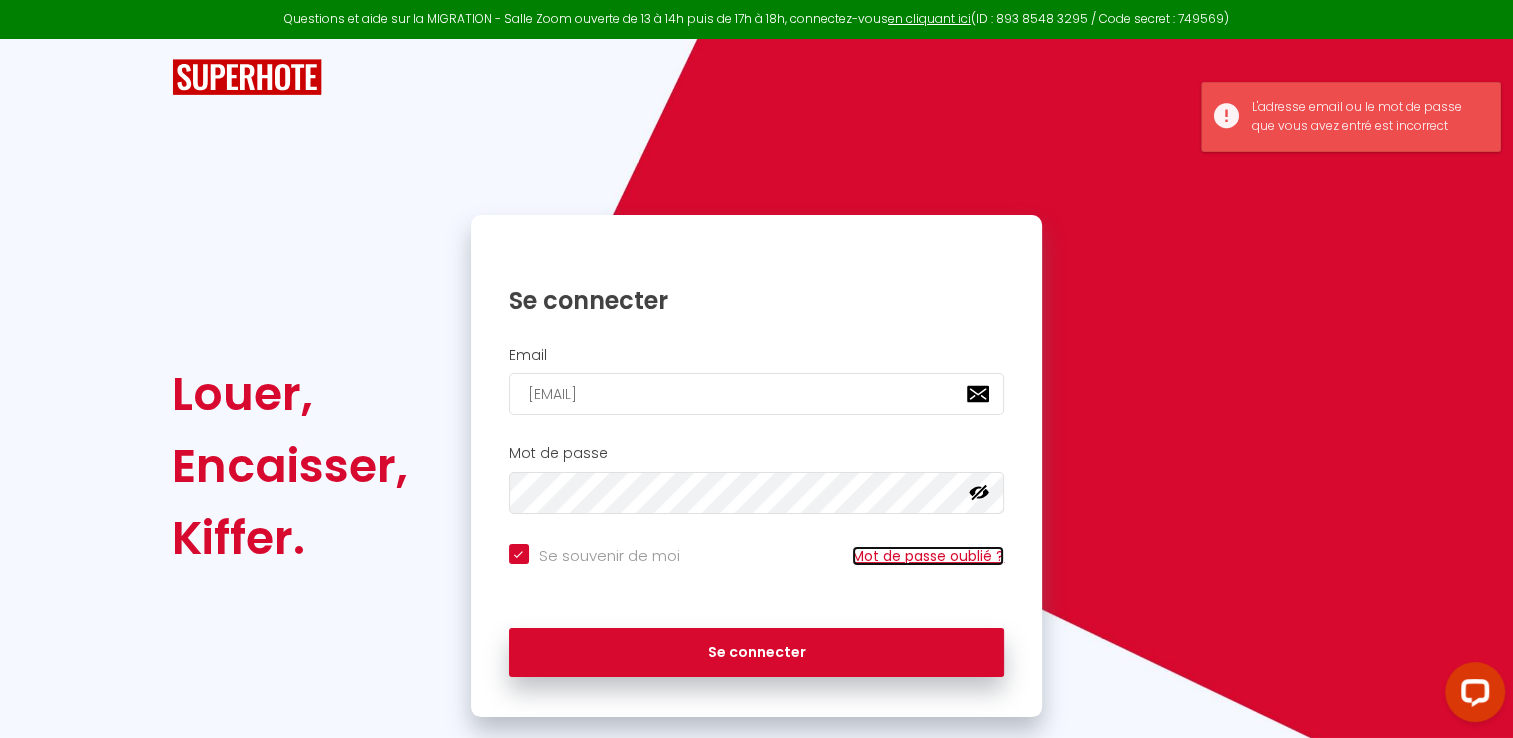 click on "Mot de passe oublié ?" at bounding box center [928, 556] 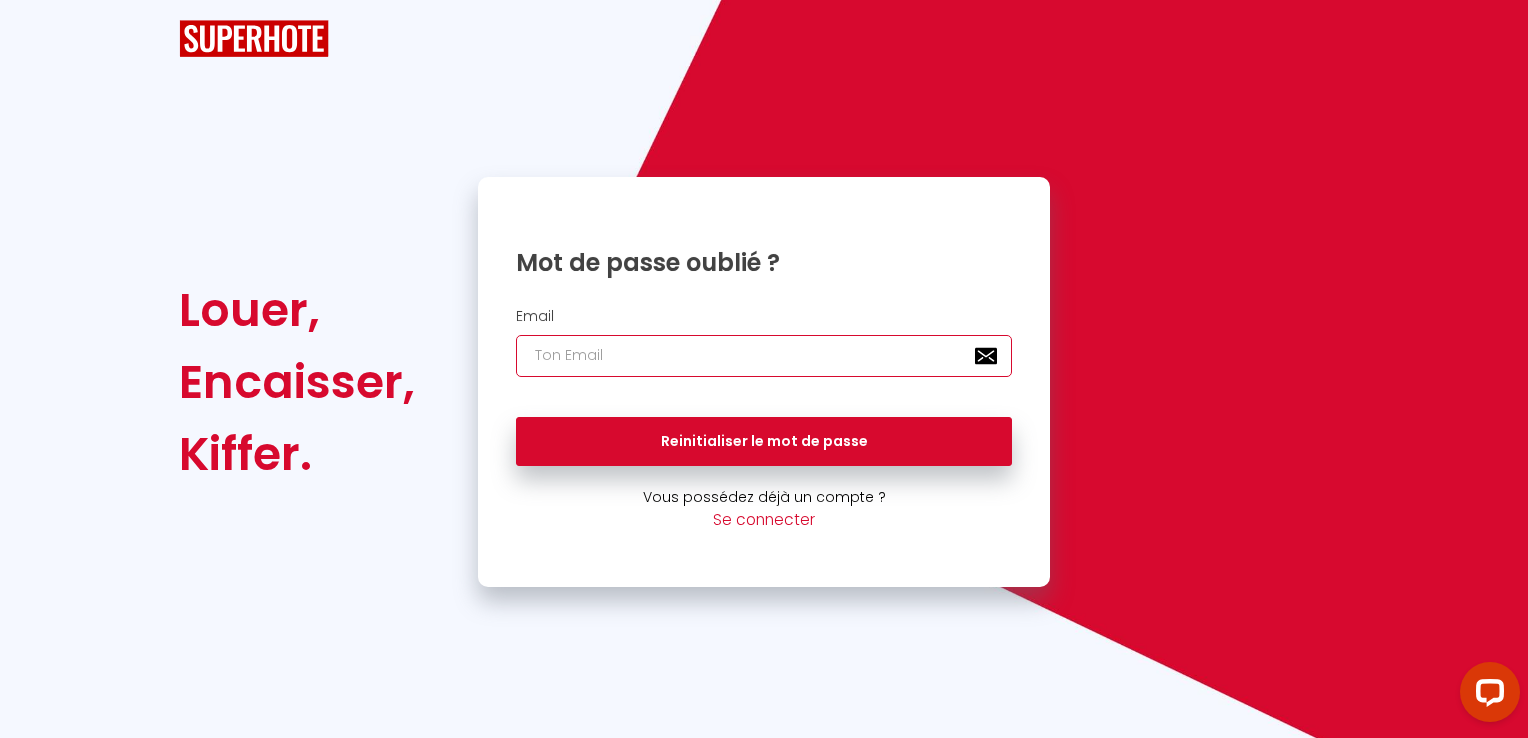 click at bounding box center [764, 356] 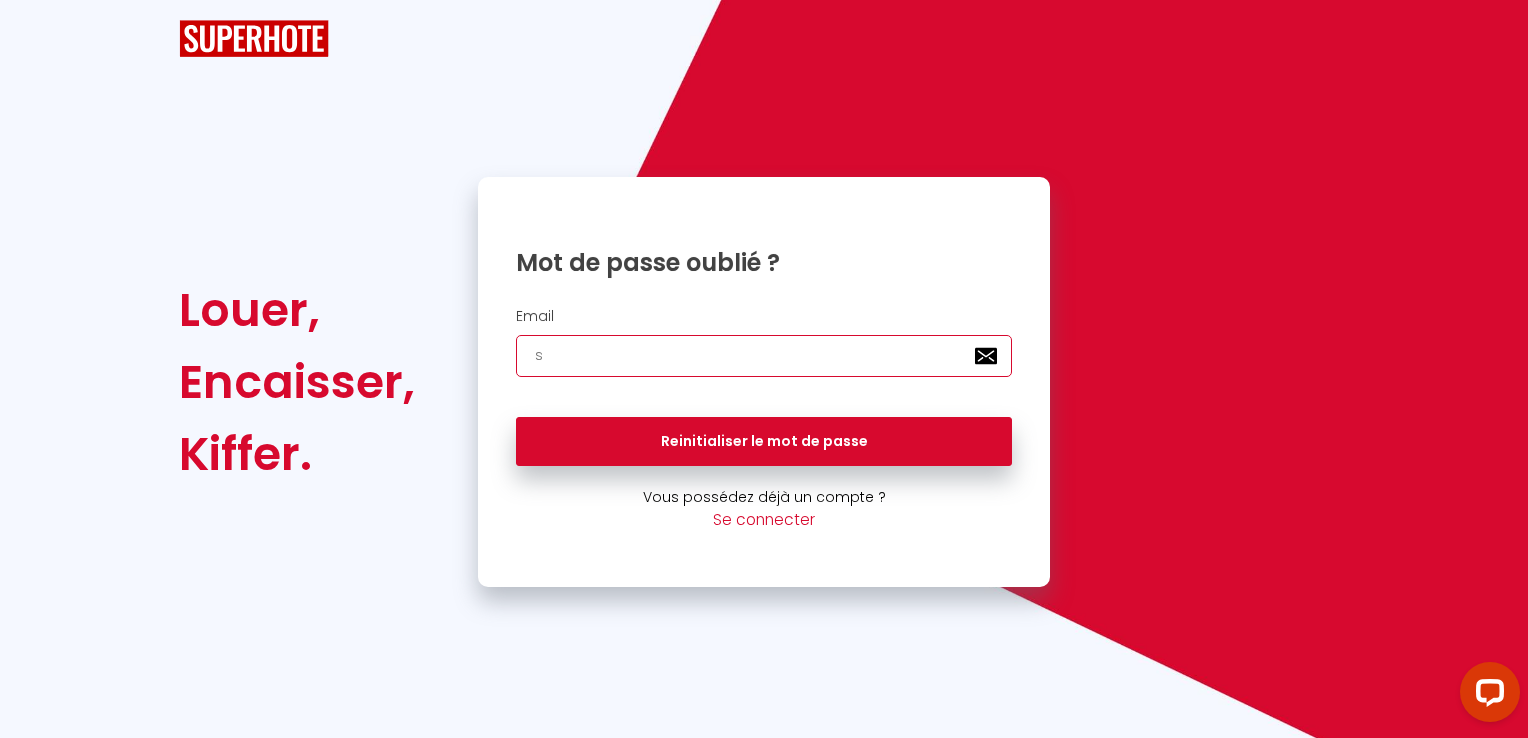 type on "[EMAIL]" 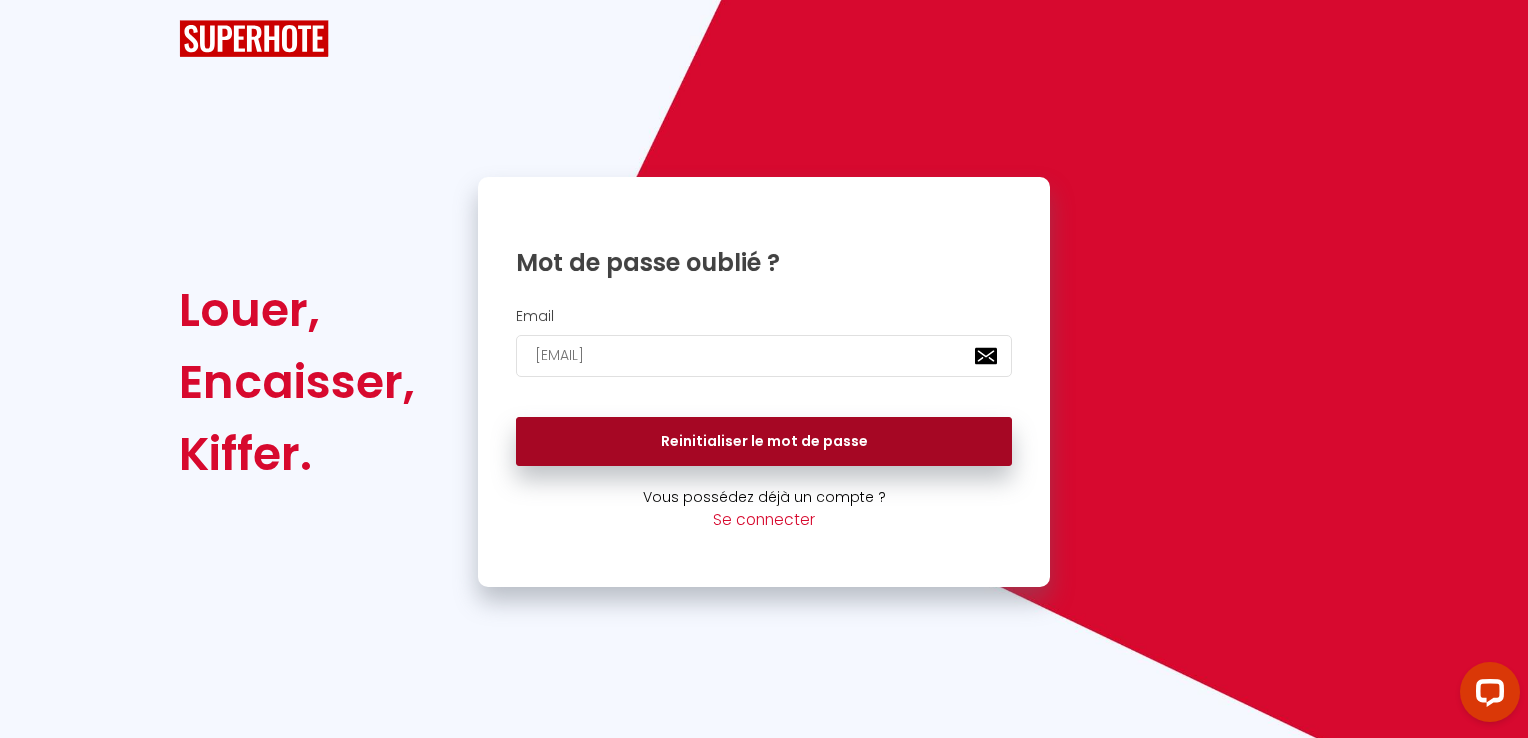 click on "Reinitialiser le mot de passe" at bounding box center [764, 442] 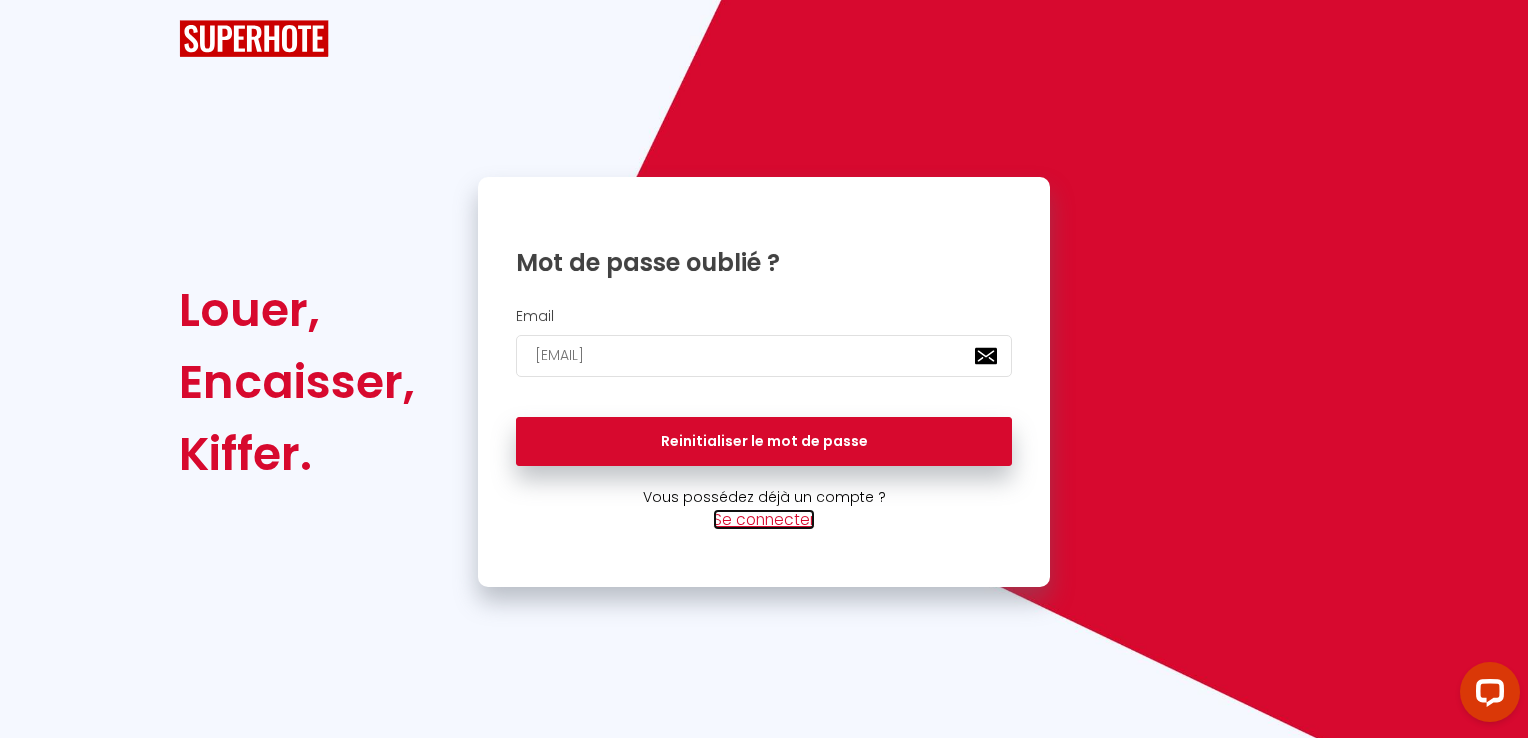 click on "Se connecter" at bounding box center (764, 519) 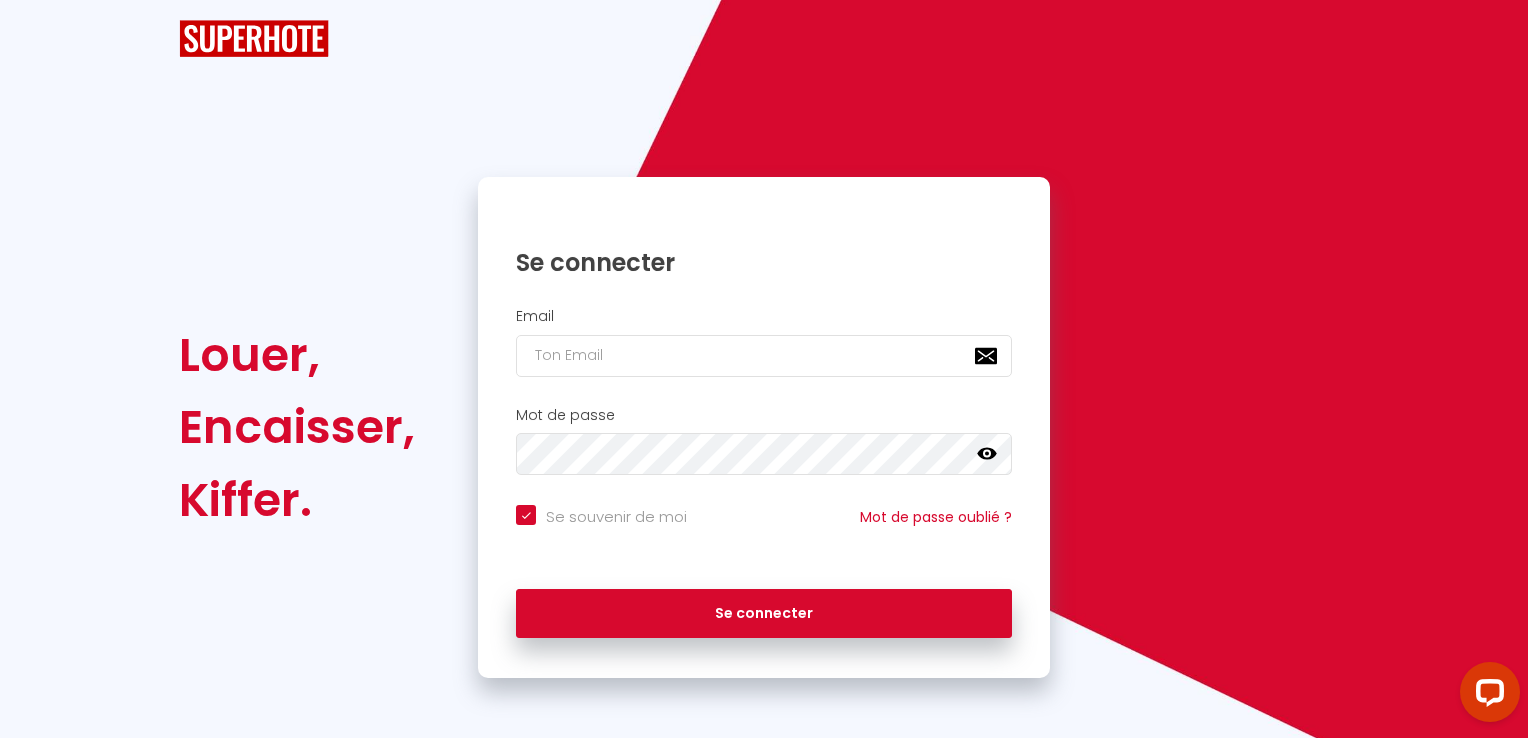 checkbox on "true" 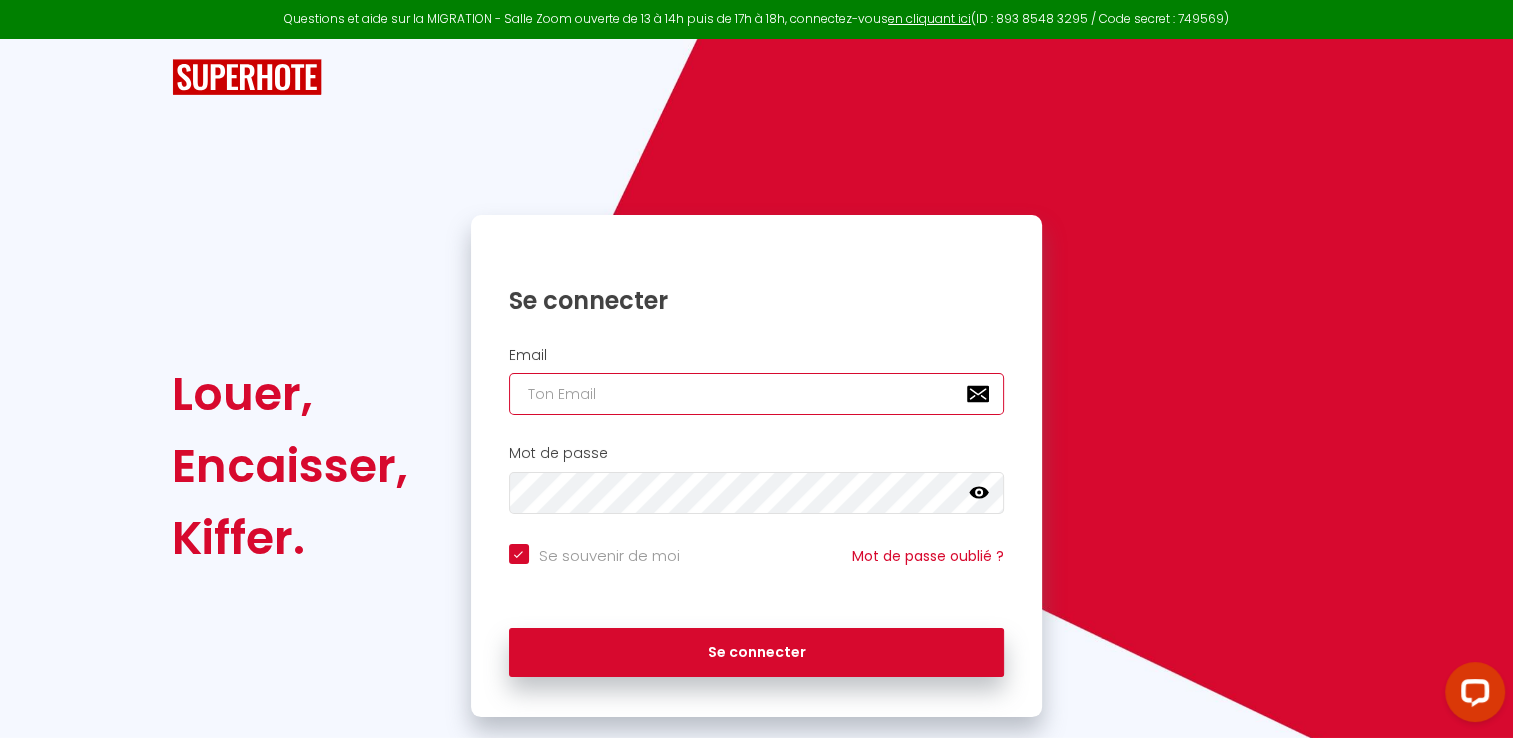 click at bounding box center [757, 394] 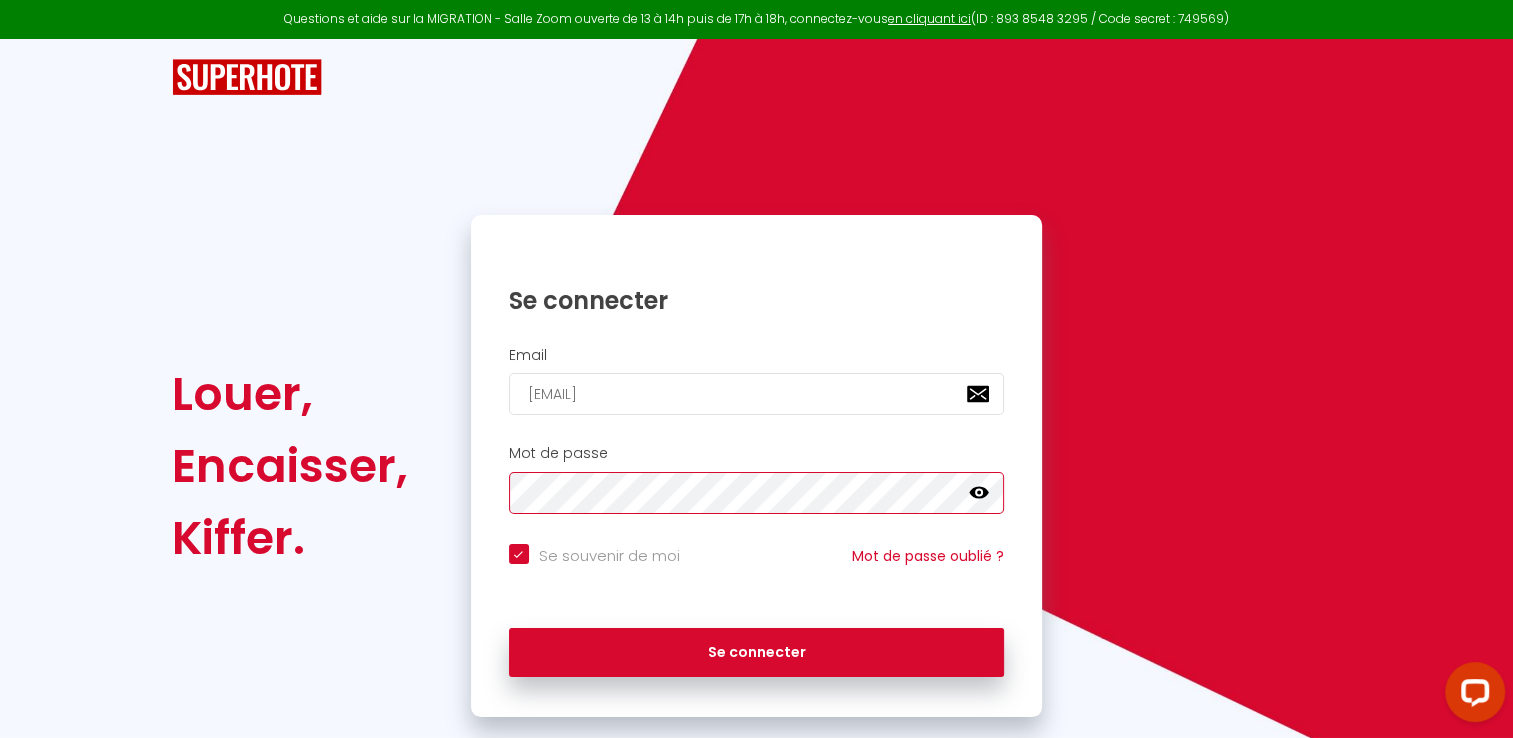 click on "Se connecter" at bounding box center [757, 653] 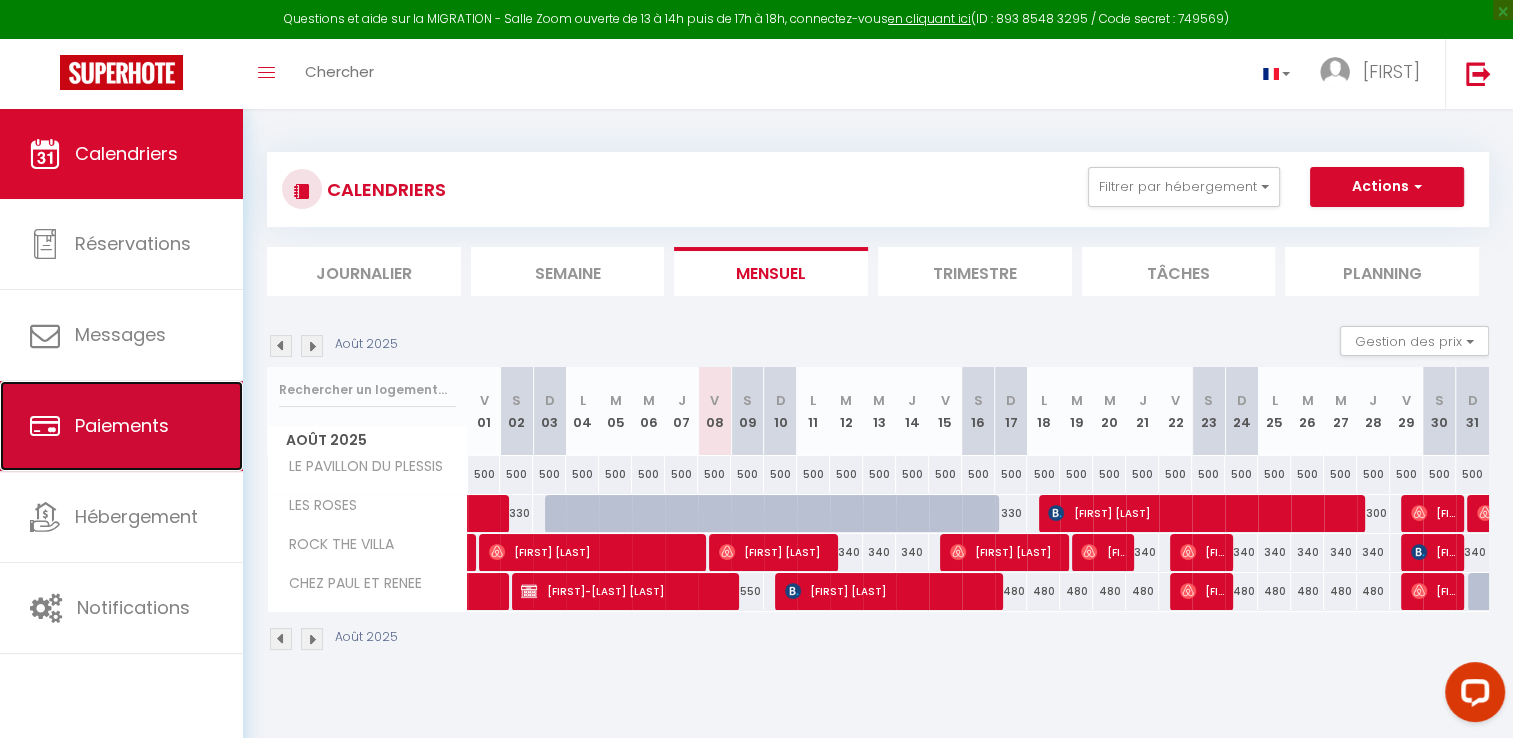 click on "Paiements" at bounding box center (121, 426) 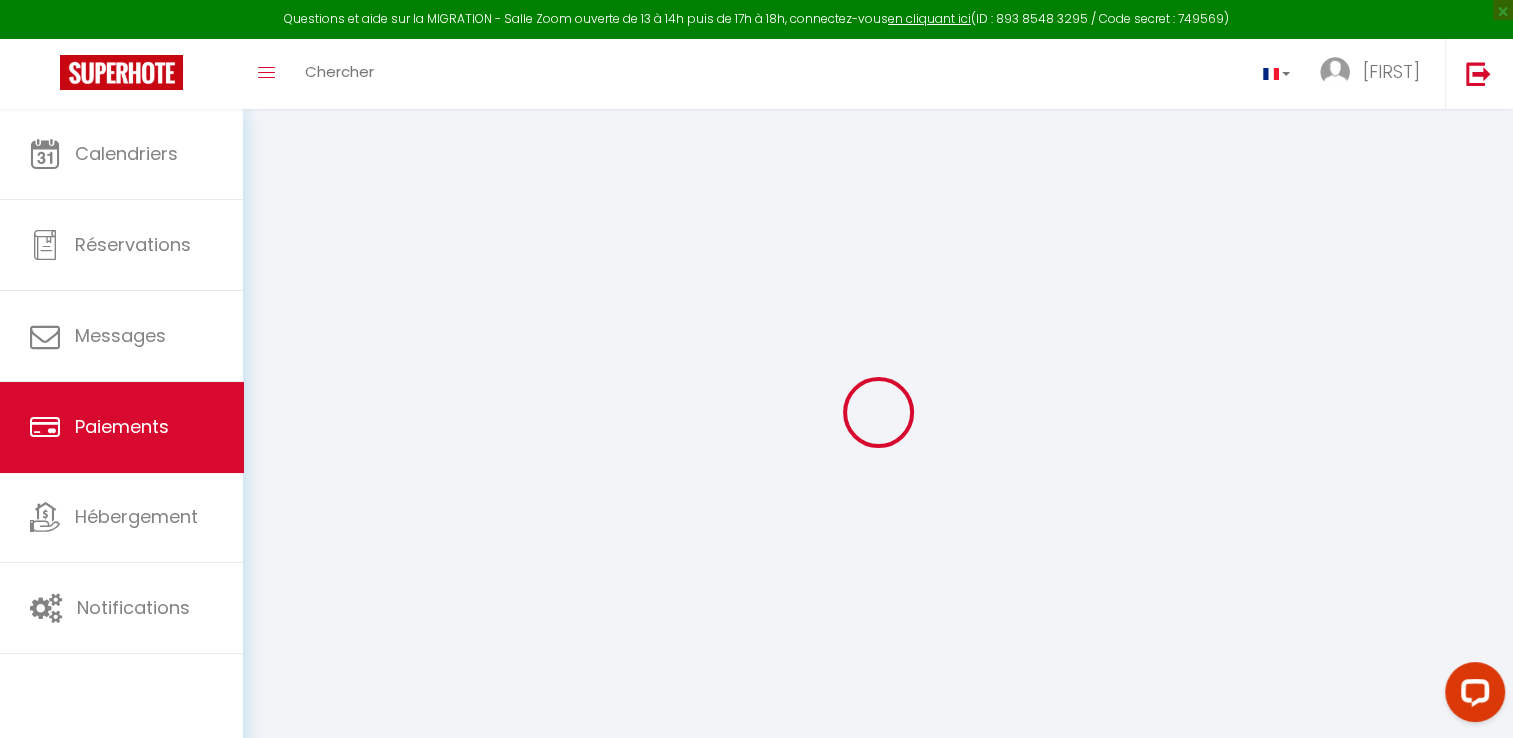 select on "2" 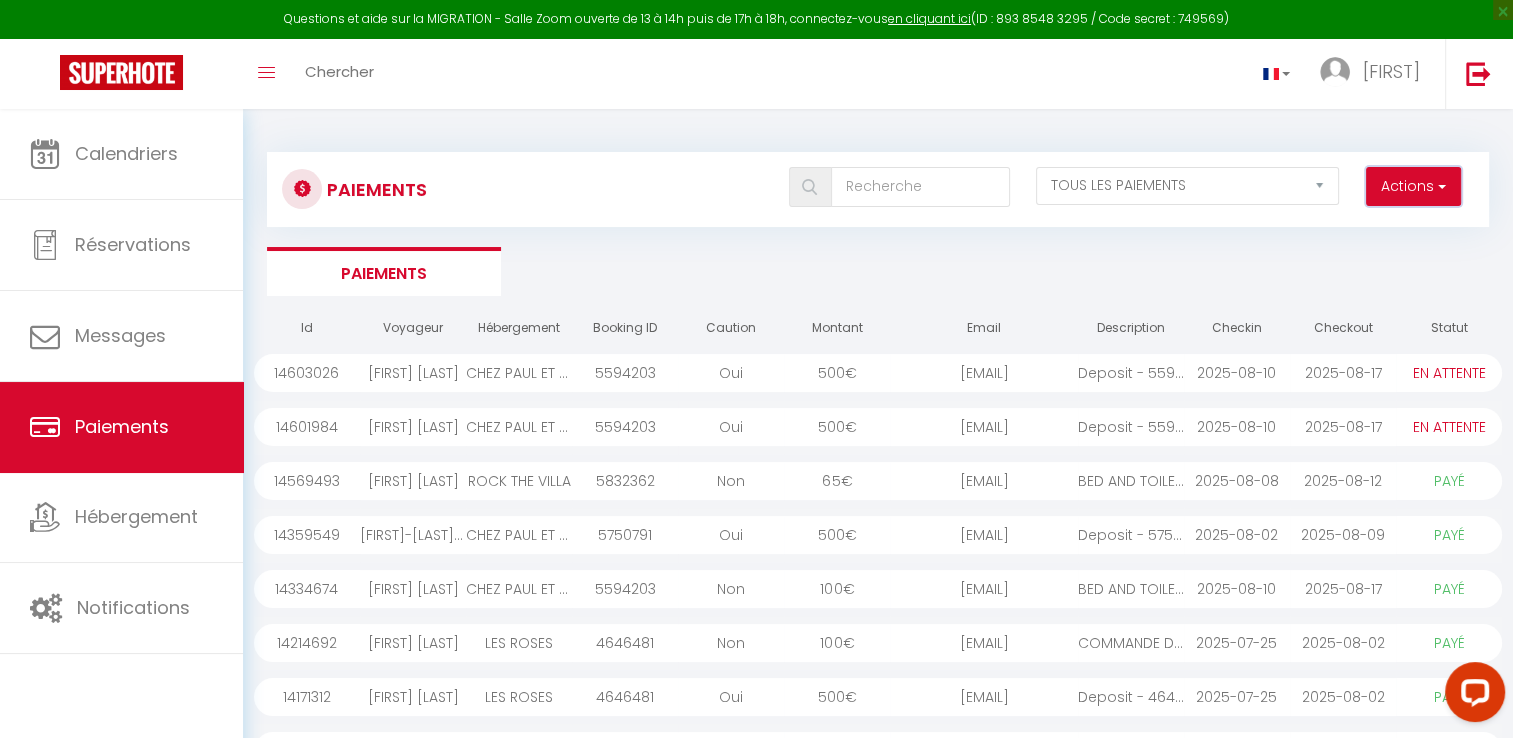 click on "Actions" at bounding box center (1413, 187) 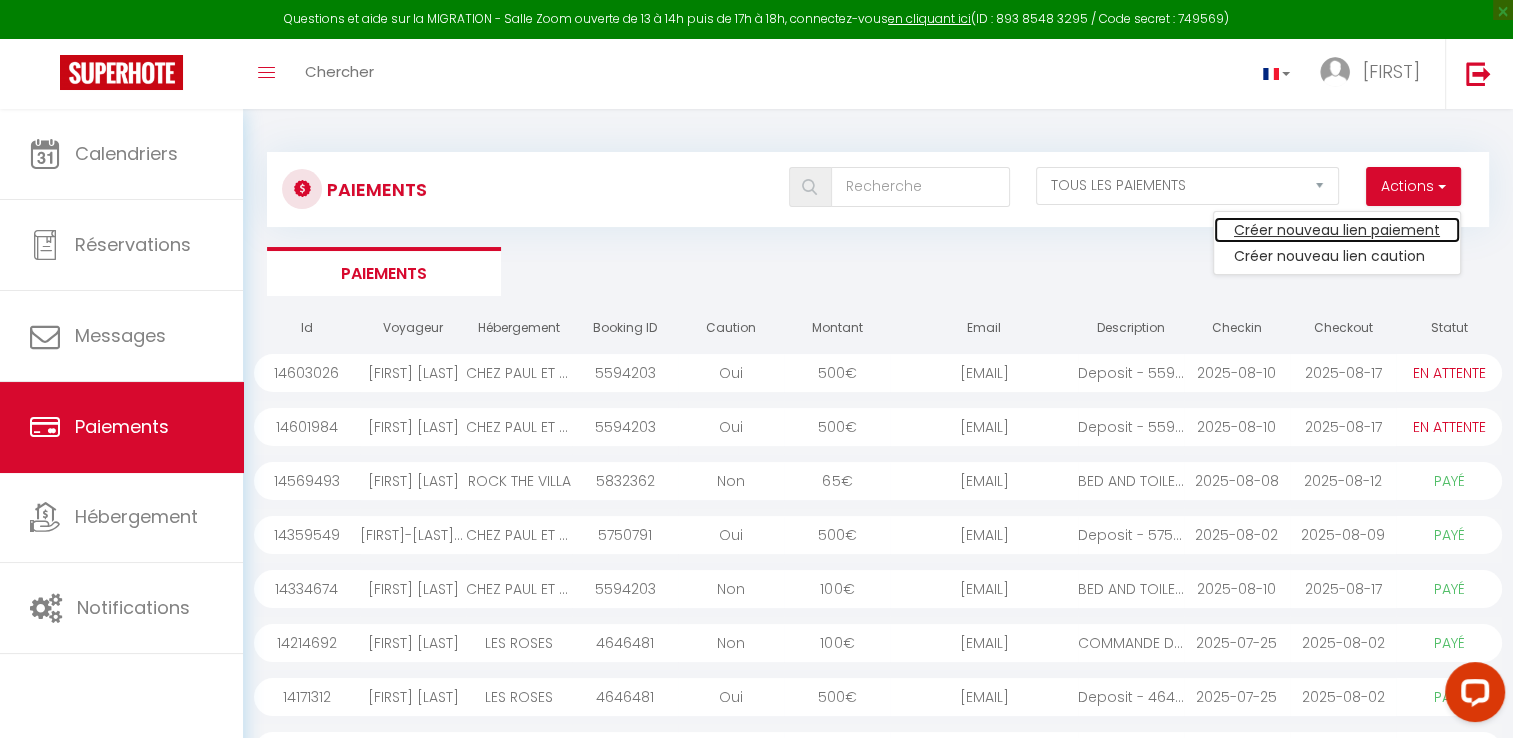 click on "Créer nouveau lien paiement" at bounding box center (1337, 230) 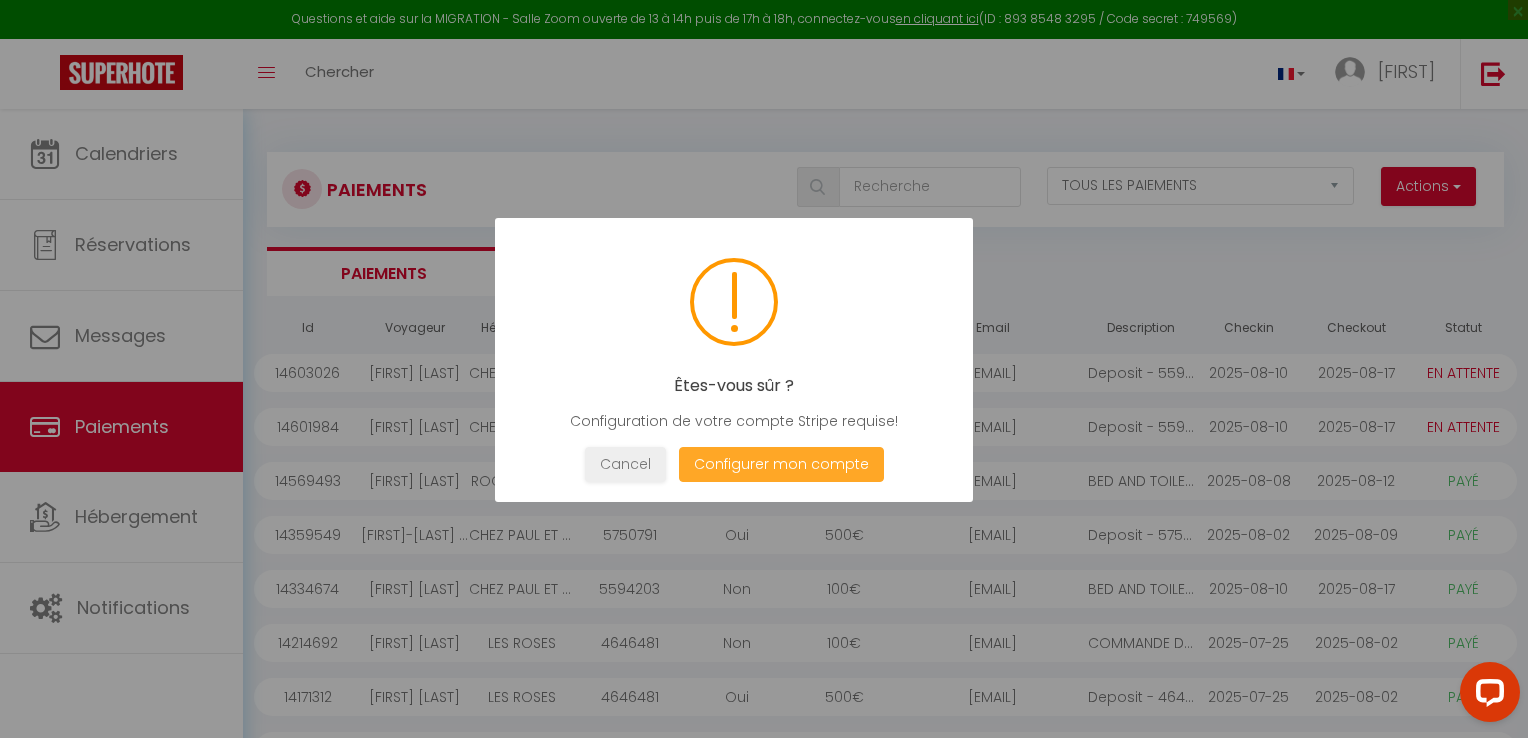 click on "Configurer mon compte" at bounding box center (781, 464) 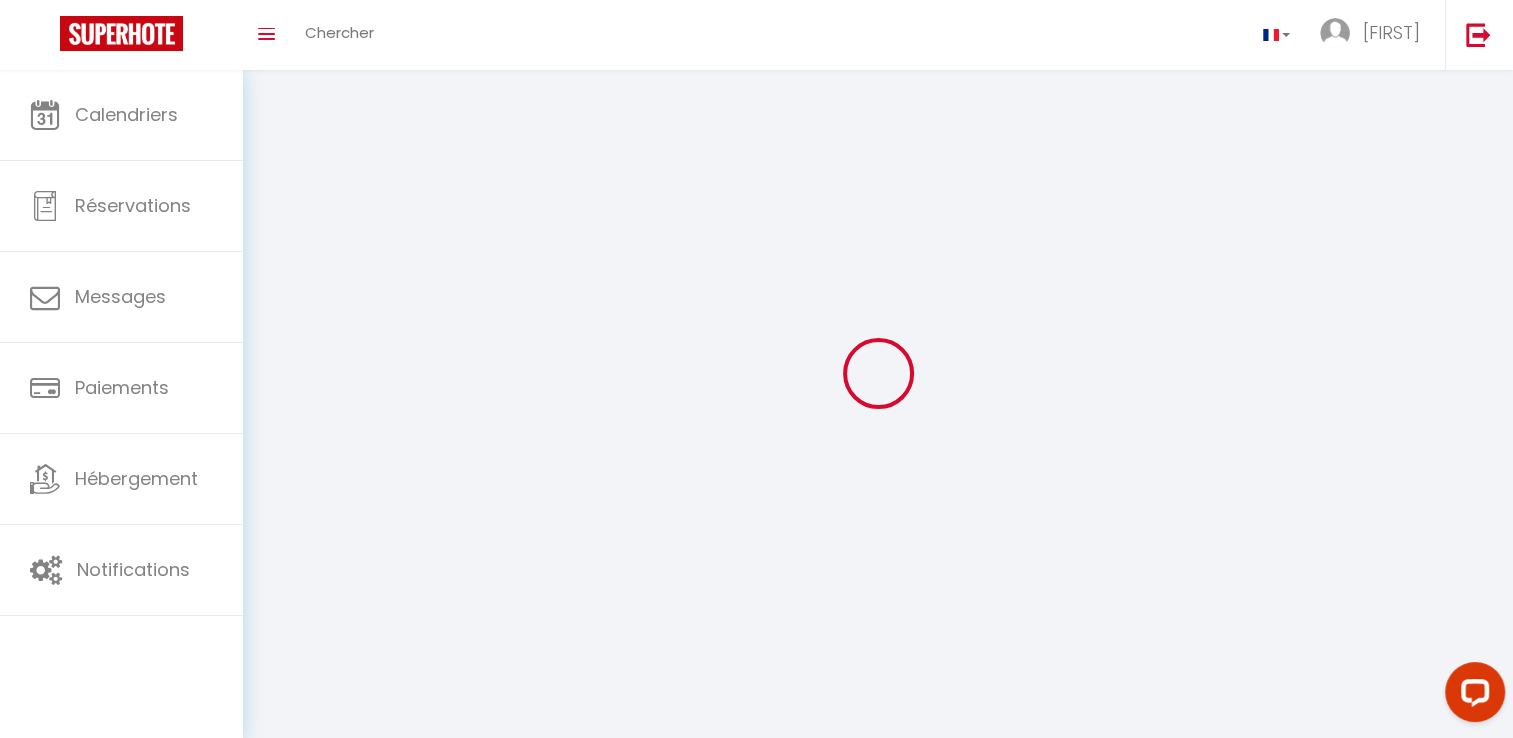 type on "[FIRST]" 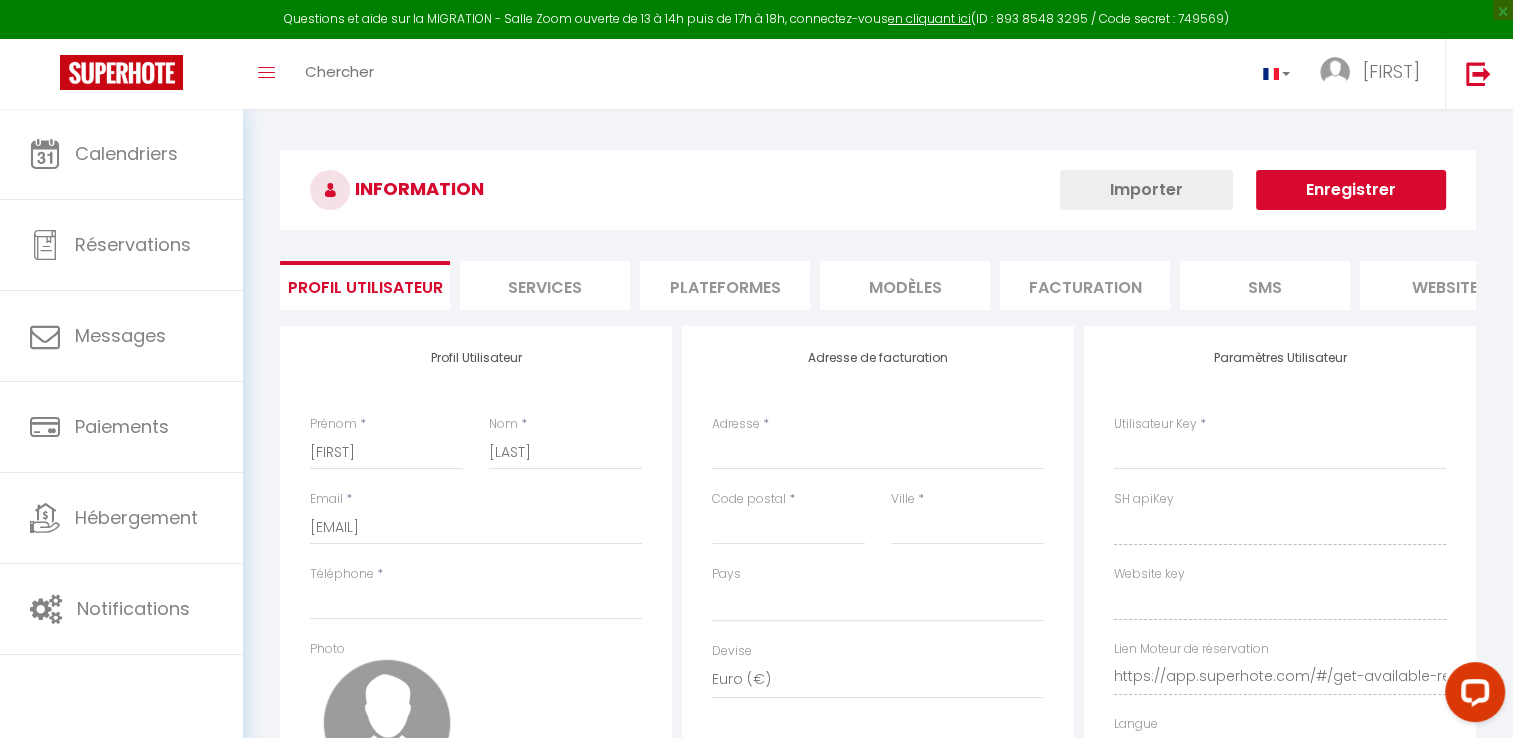 select 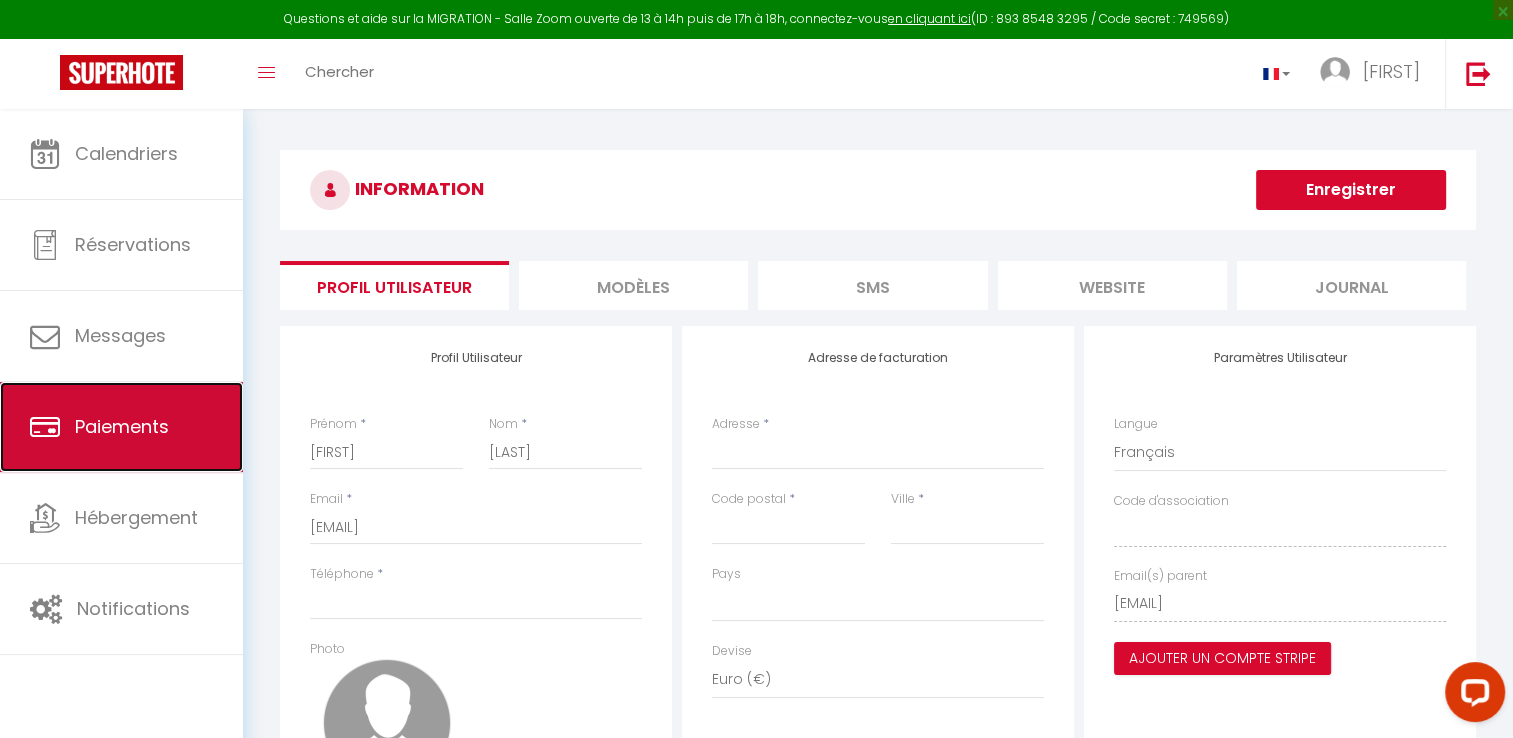 click on "Paiements" at bounding box center (122, 426) 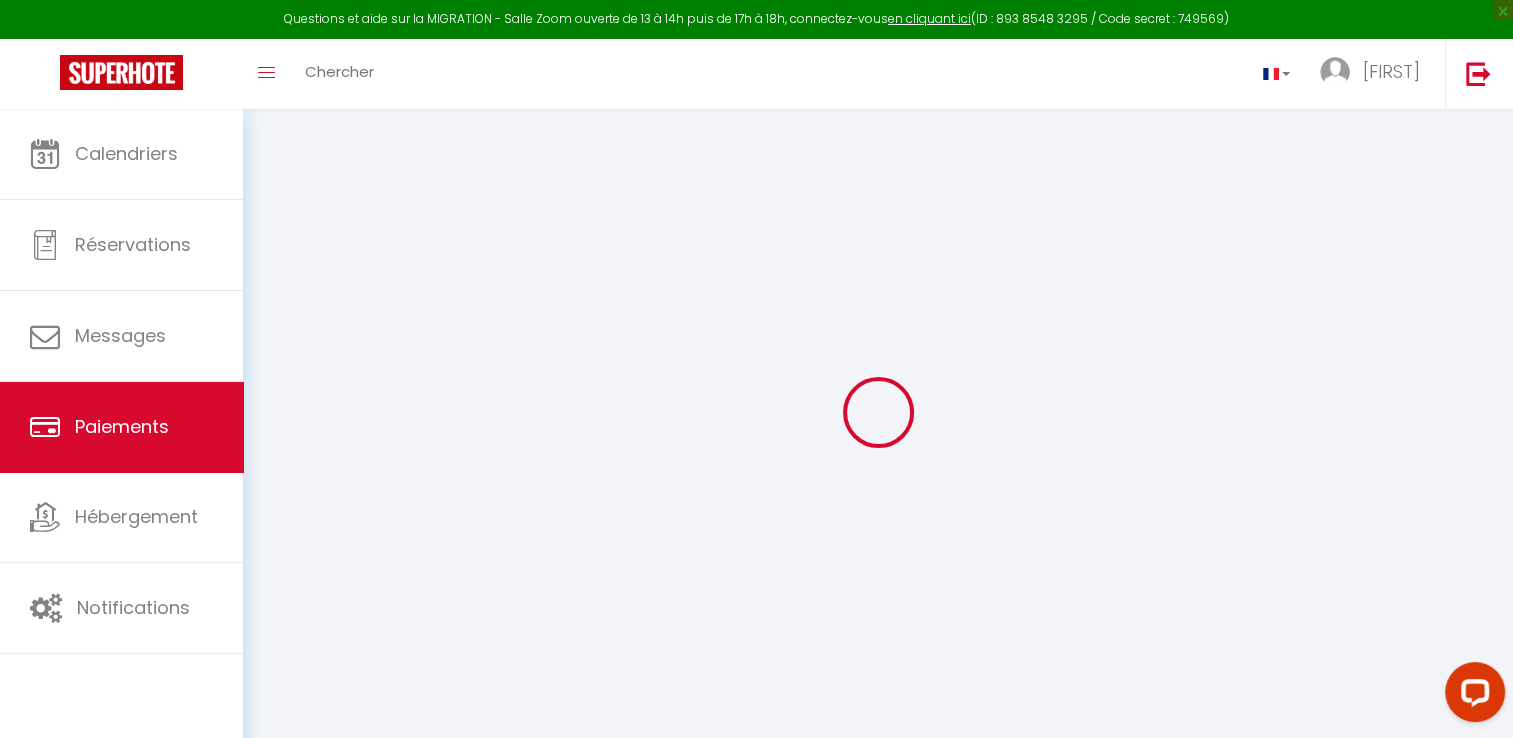 select on "2" 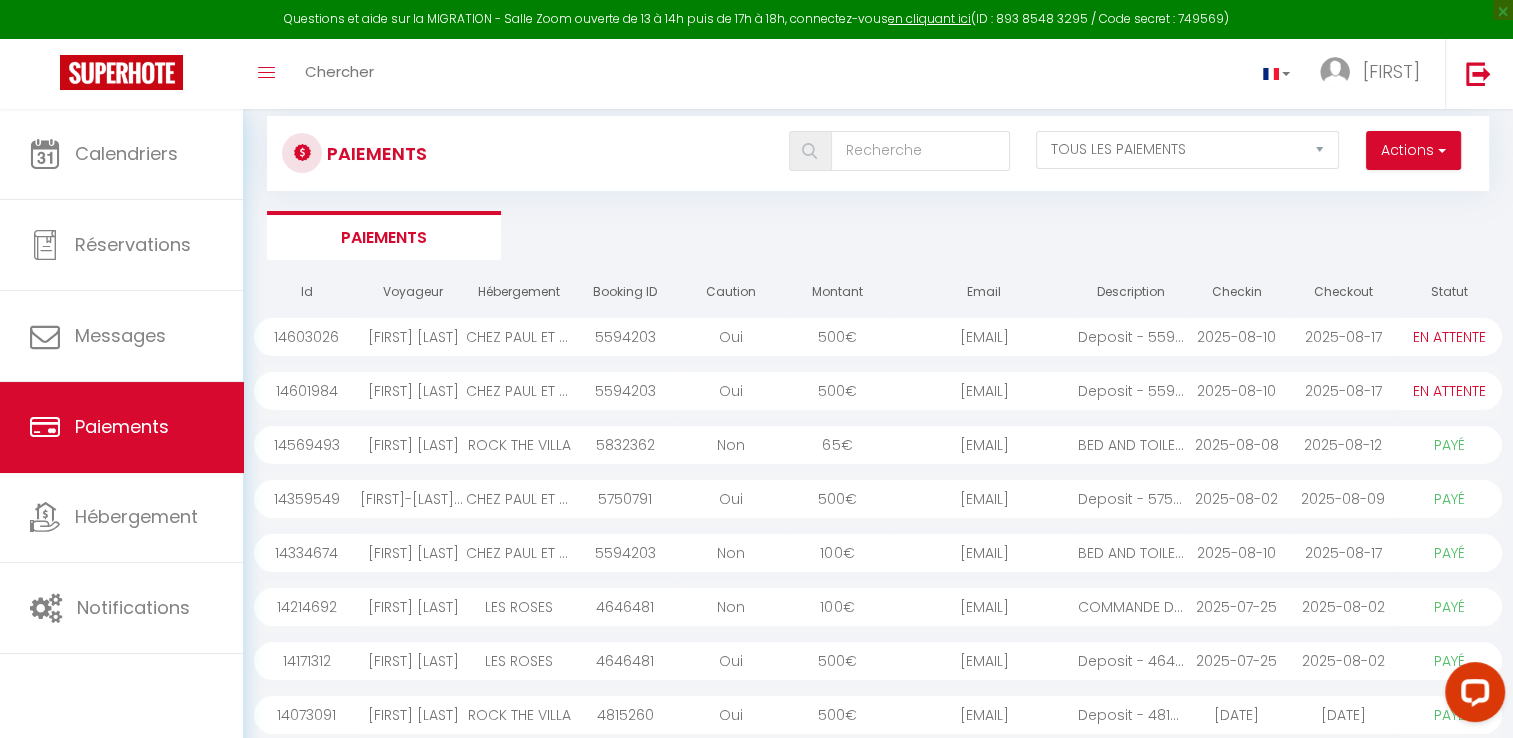 scroll, scrollTop: 0, scrollLeft: 0, axis: both 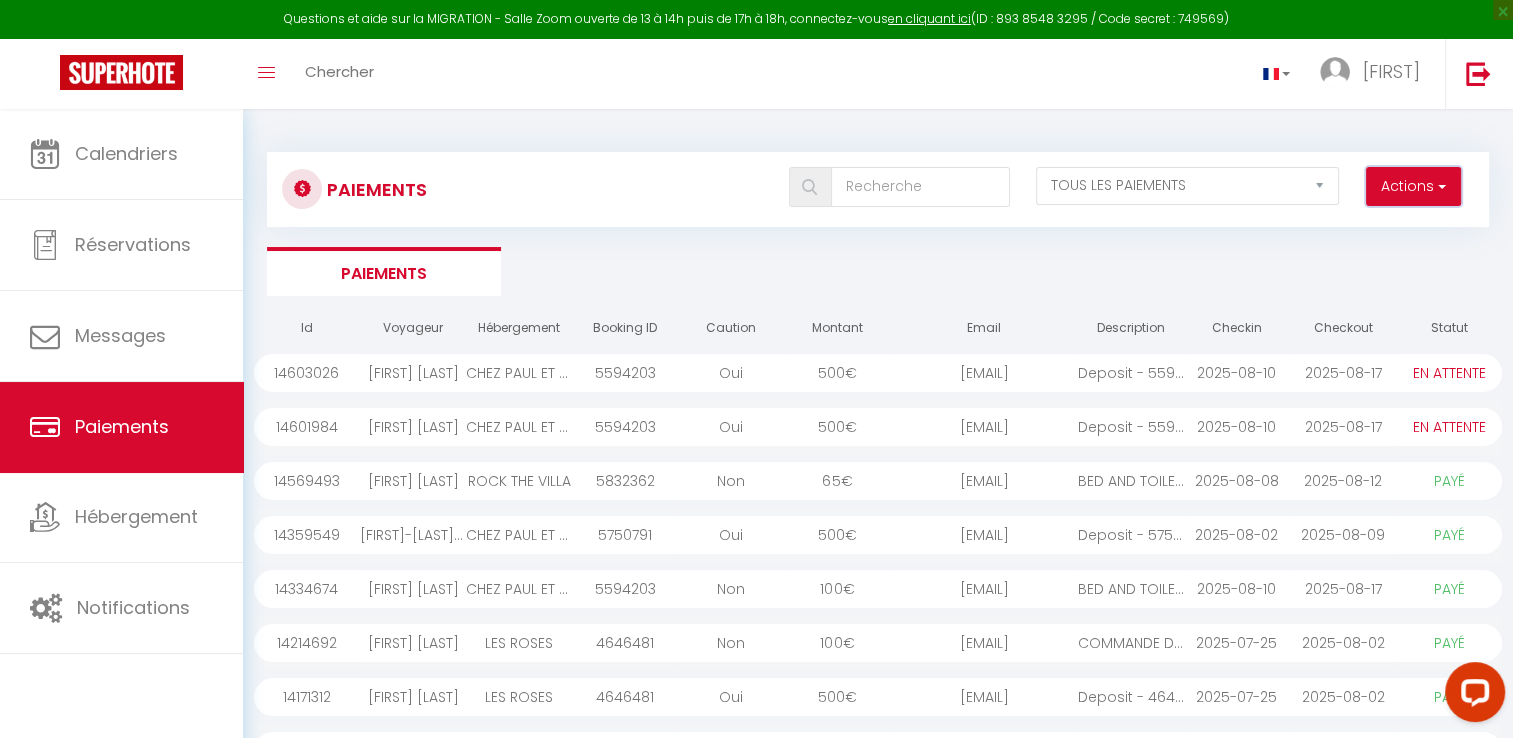 click at bounding box center (1440, 186) 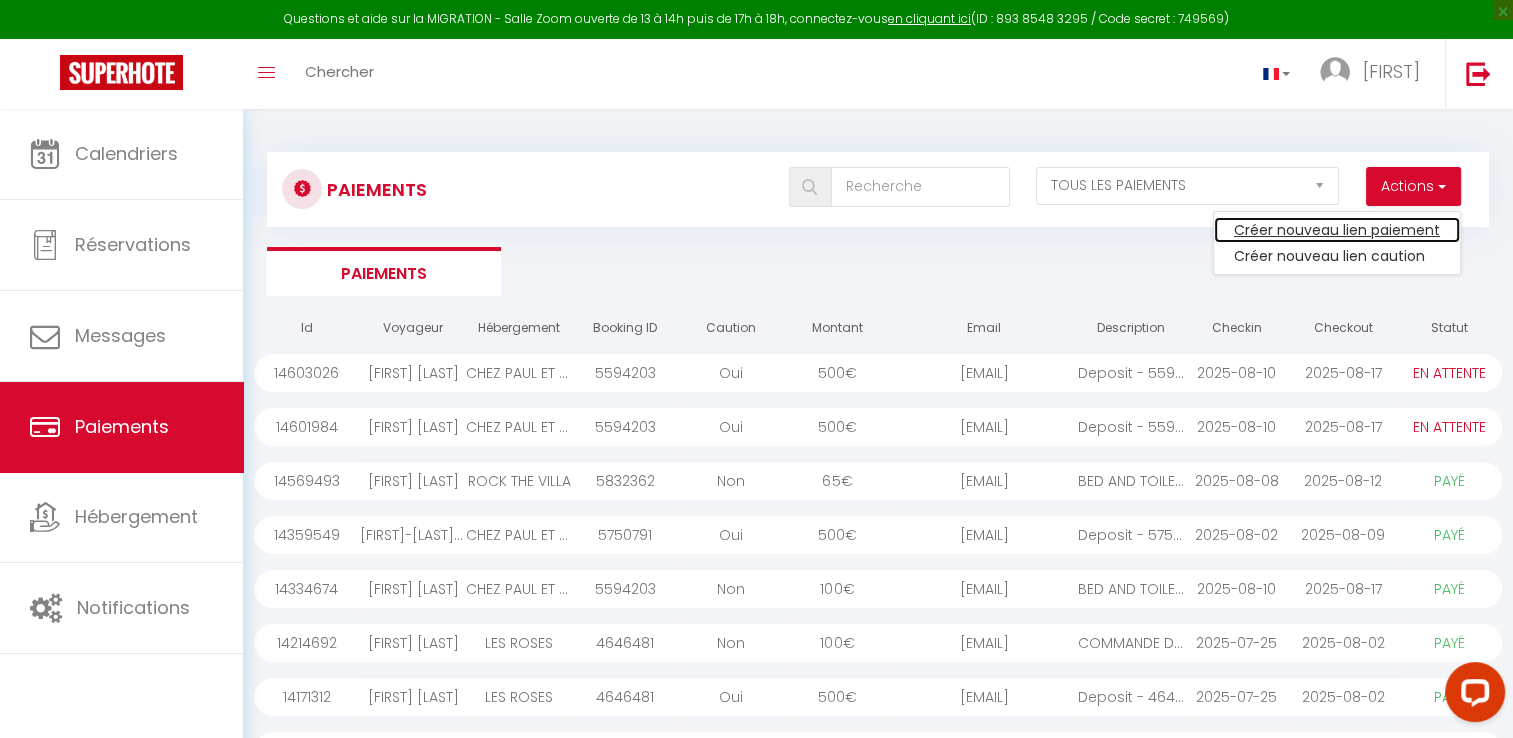 click on "Créer nouveau lien paiement" at bounding box center [1337, 230] 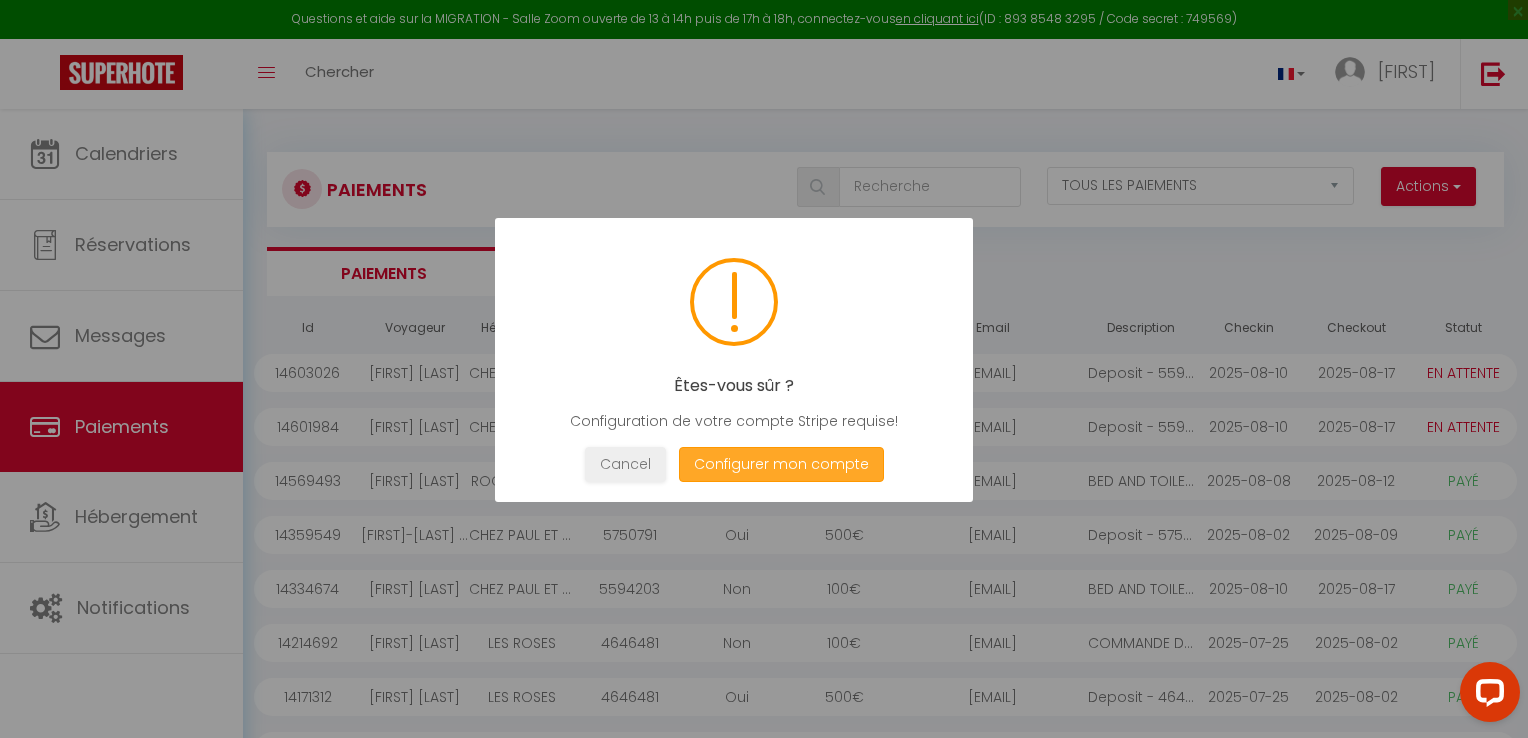 click on "Configurer mon compte" at bounding box center [781, 464] 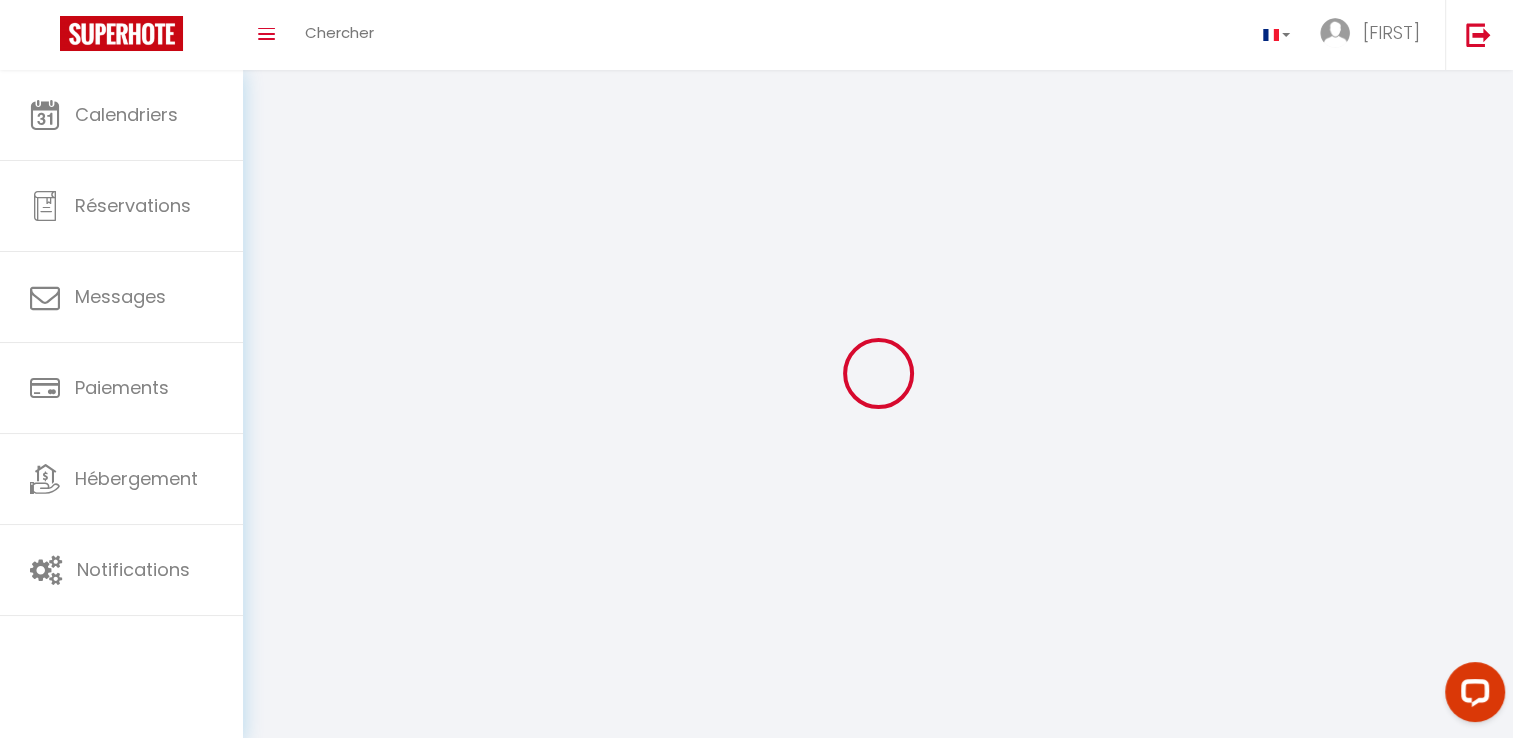 type on "[FIRST]" 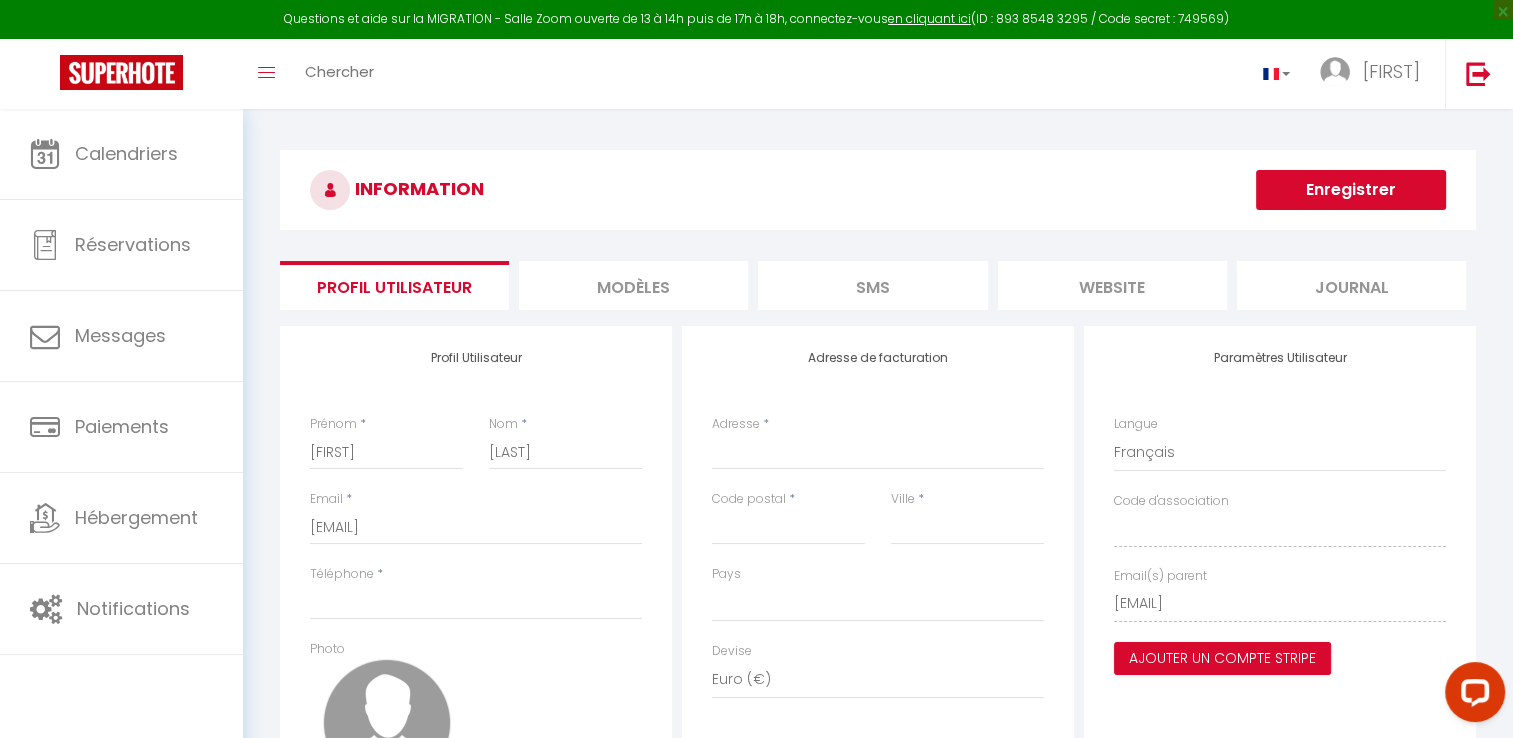 click on "MODÈLES" at bounding box center (633, 285) 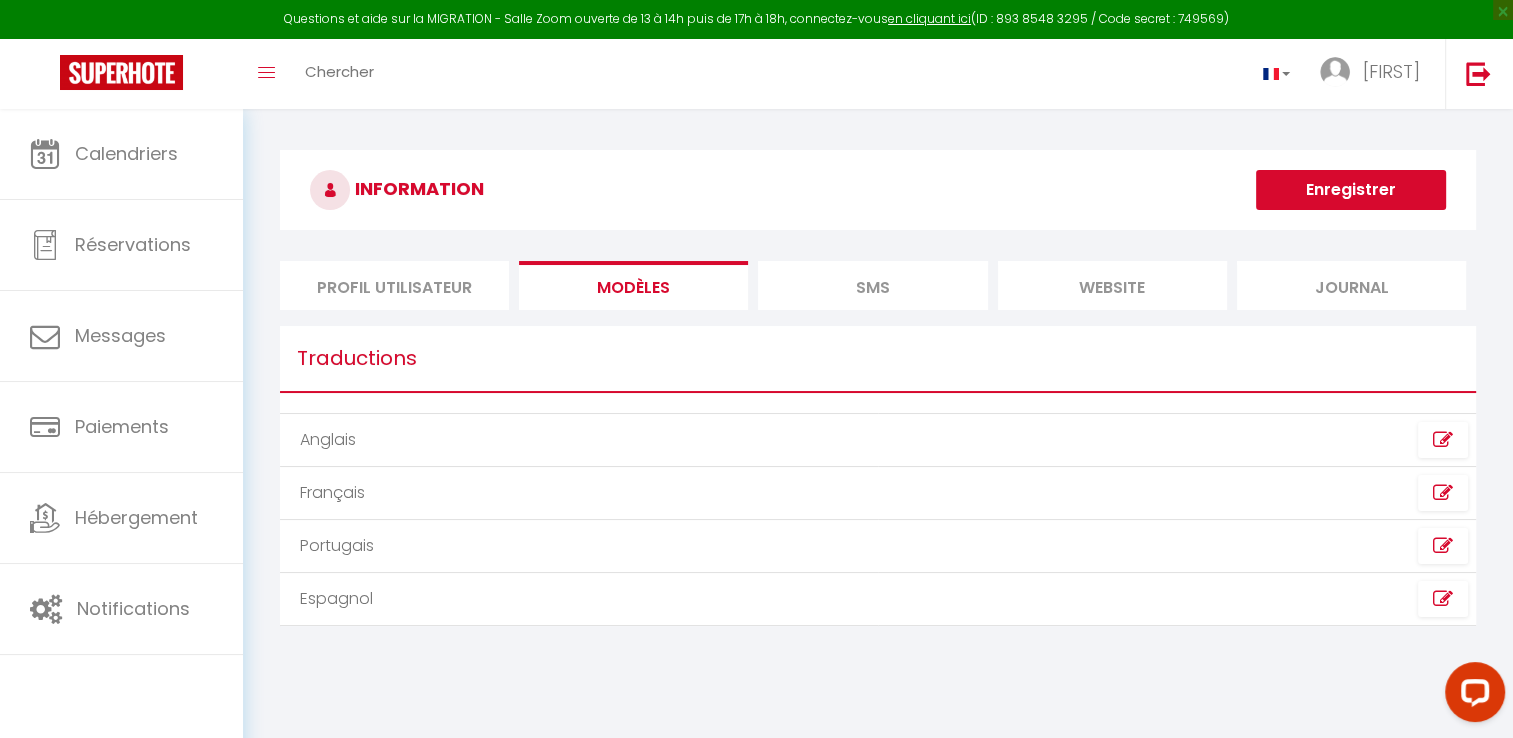 click on "SMS" at bounding box center (872, 285) 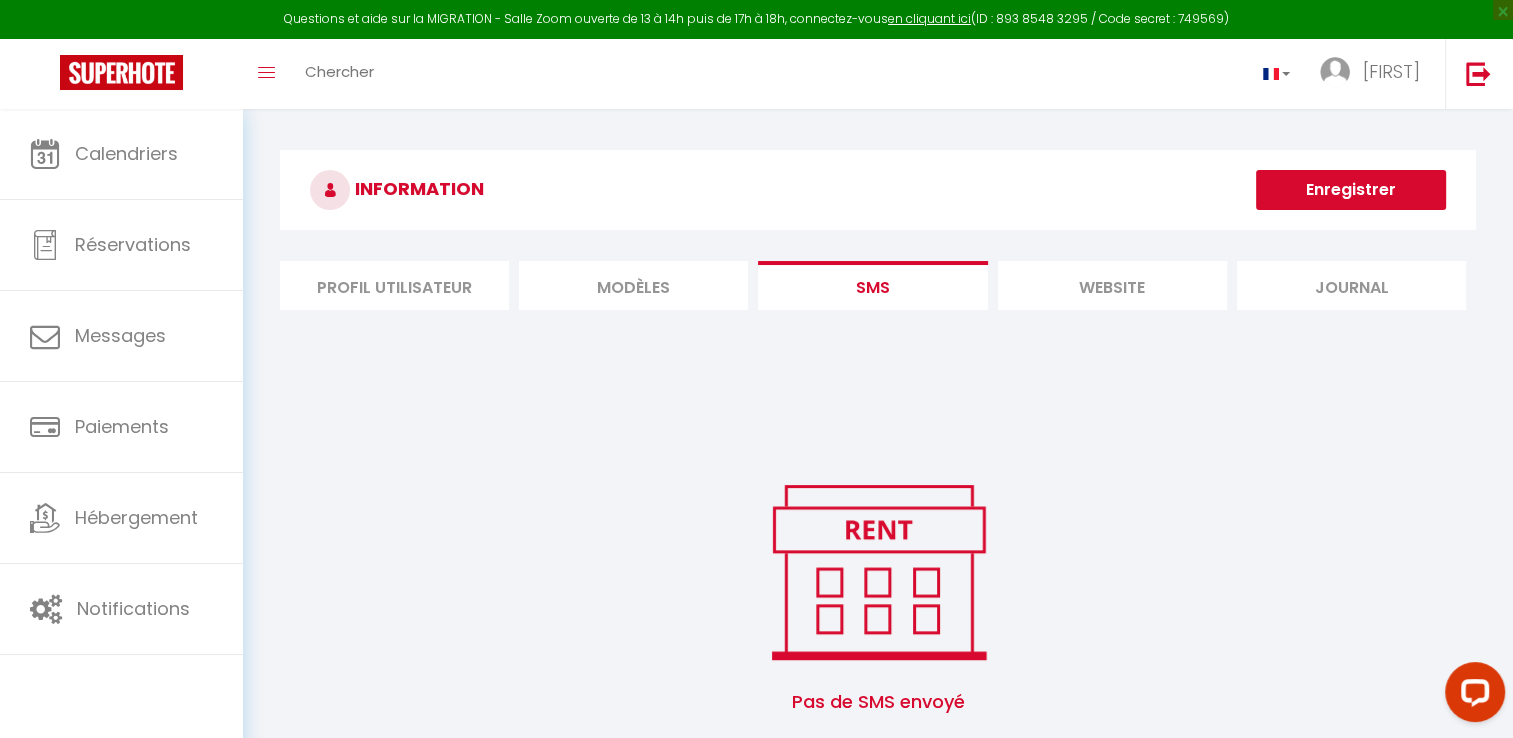 click on "Profil Utilisateur" at bounding box center [394, 285] 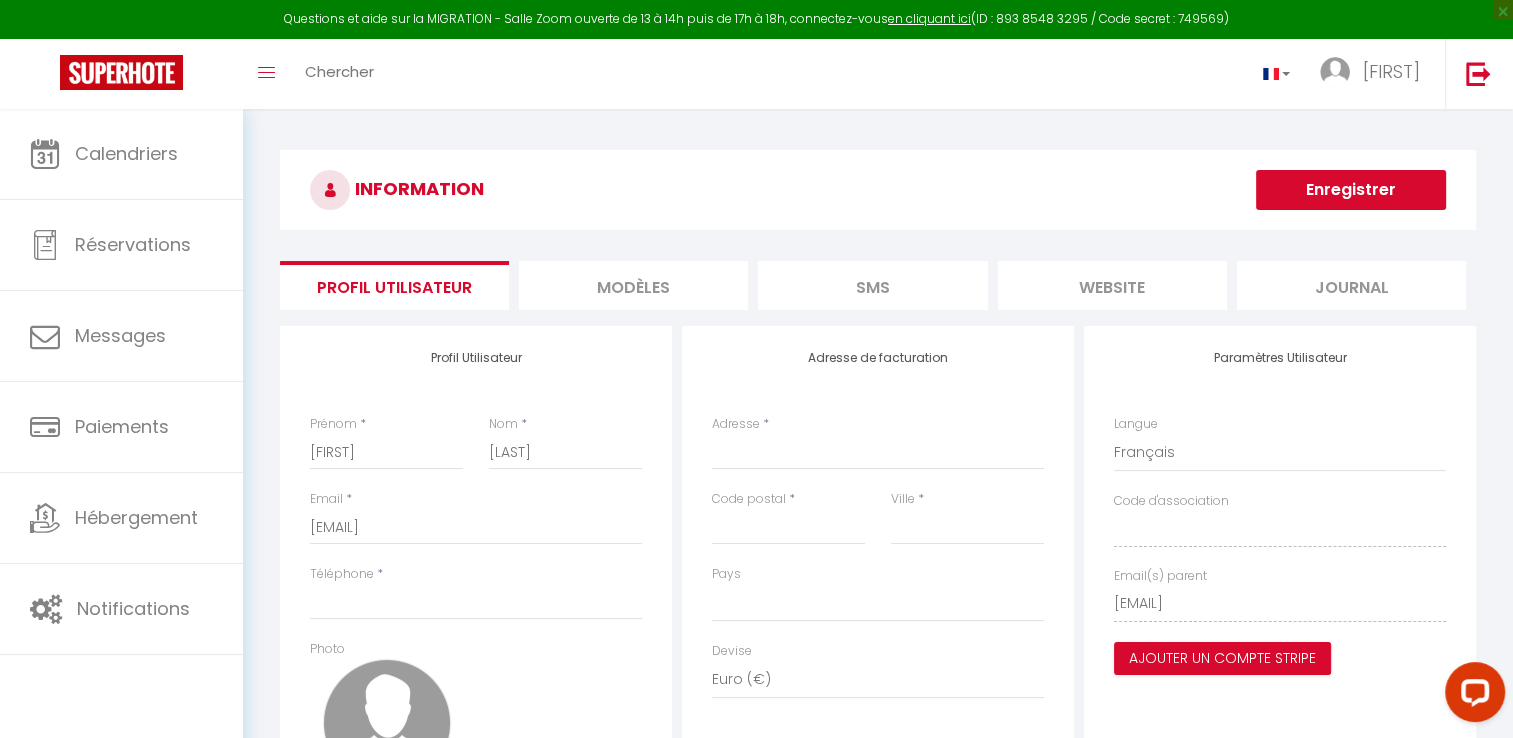 click on "Profil Utilisateur" at bounding box center (394, 285) 